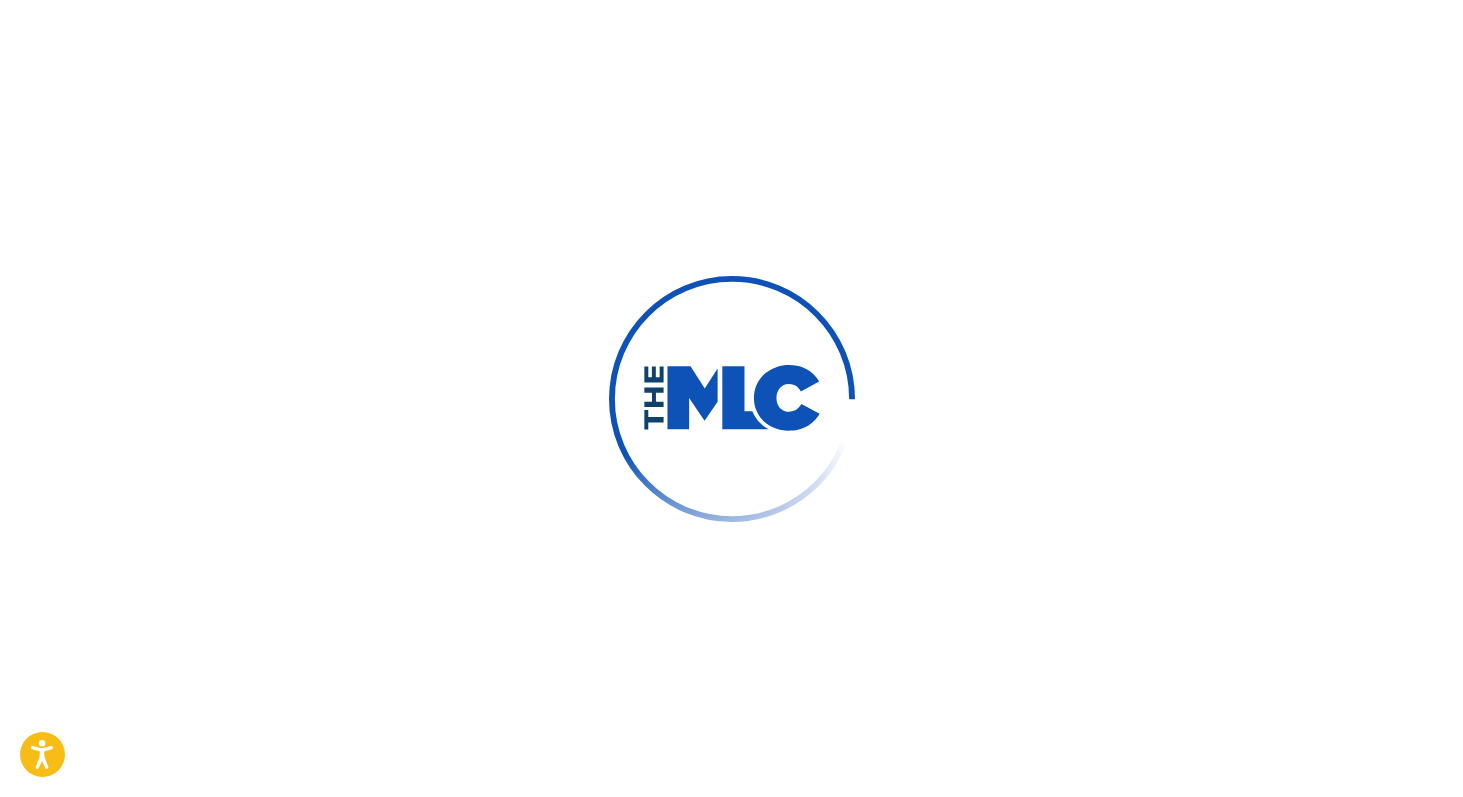 scroll, scrollTop: 0, scrollLeft: 0, axis: both 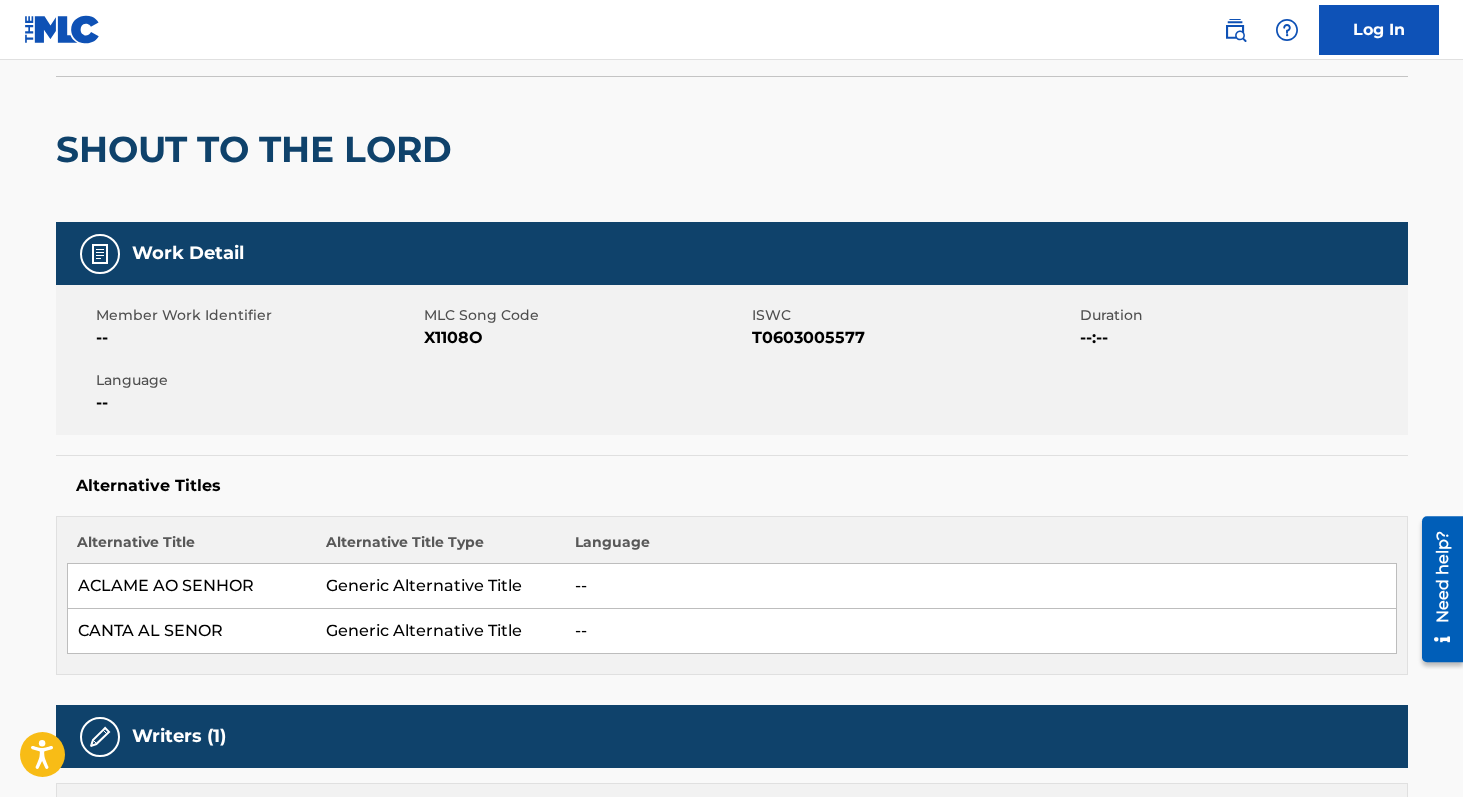 click on "T0603005577" at bounding box center [913, 338] 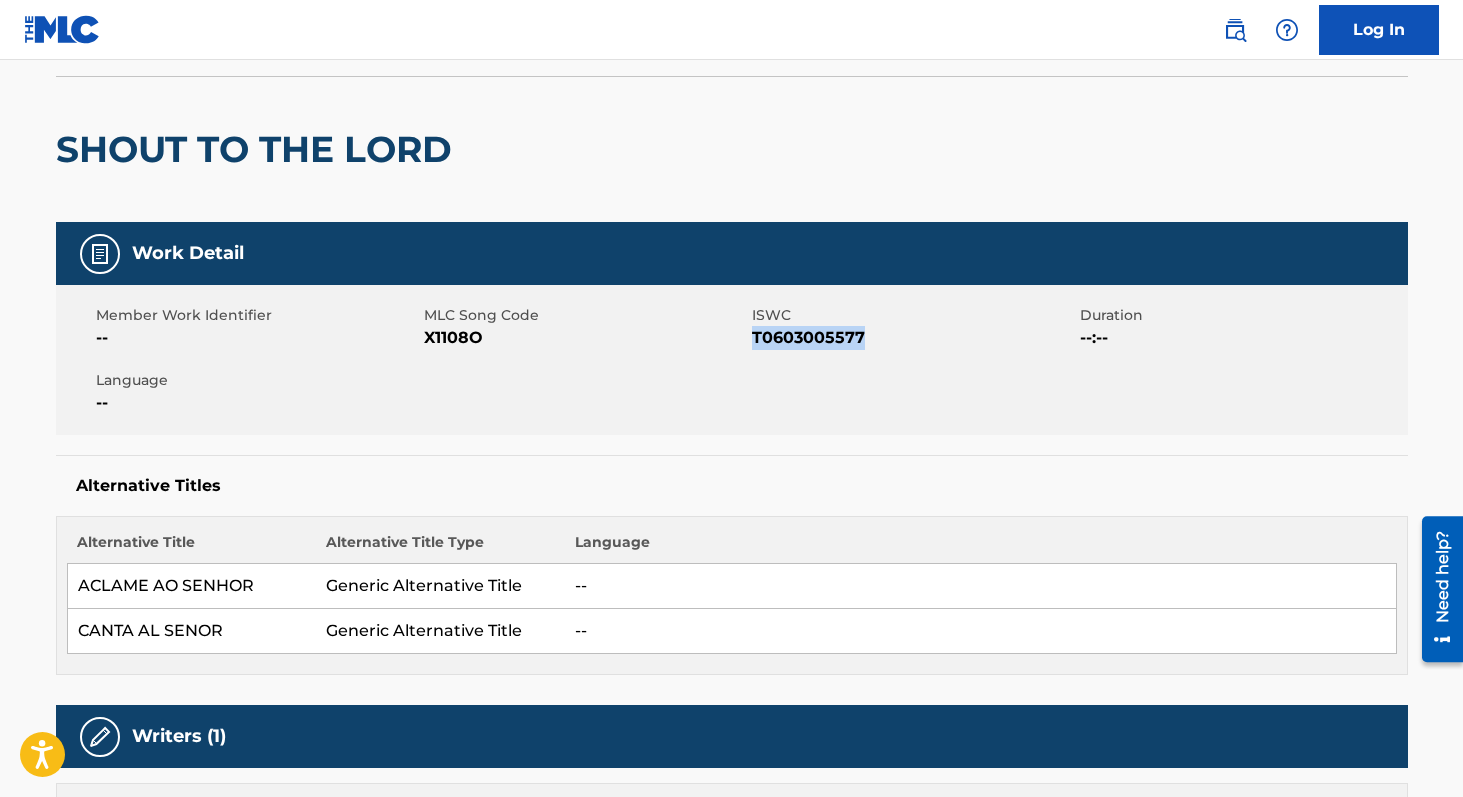 copy on "T0603005577" 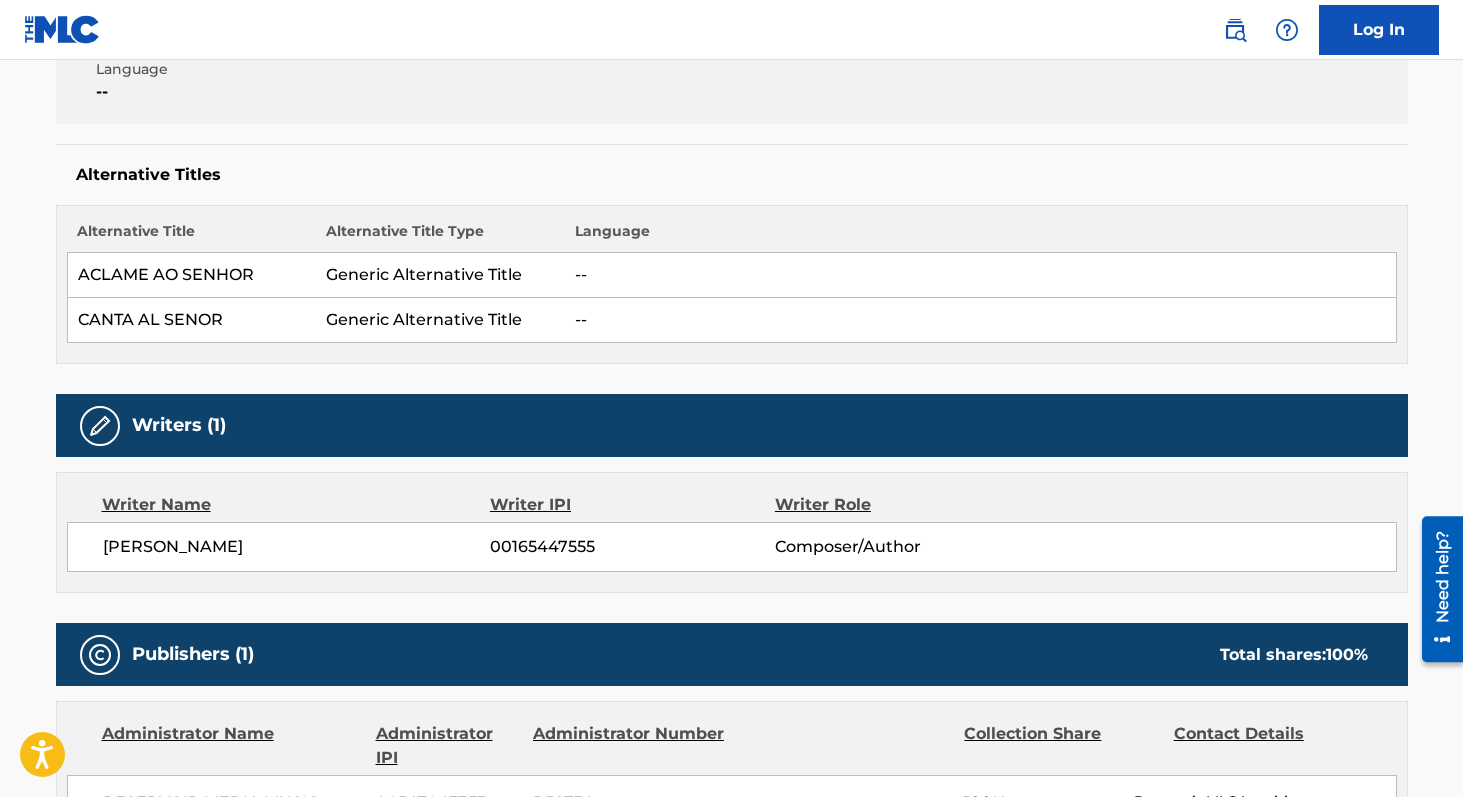 click on "00165447555" at bounding box center (632, 547) 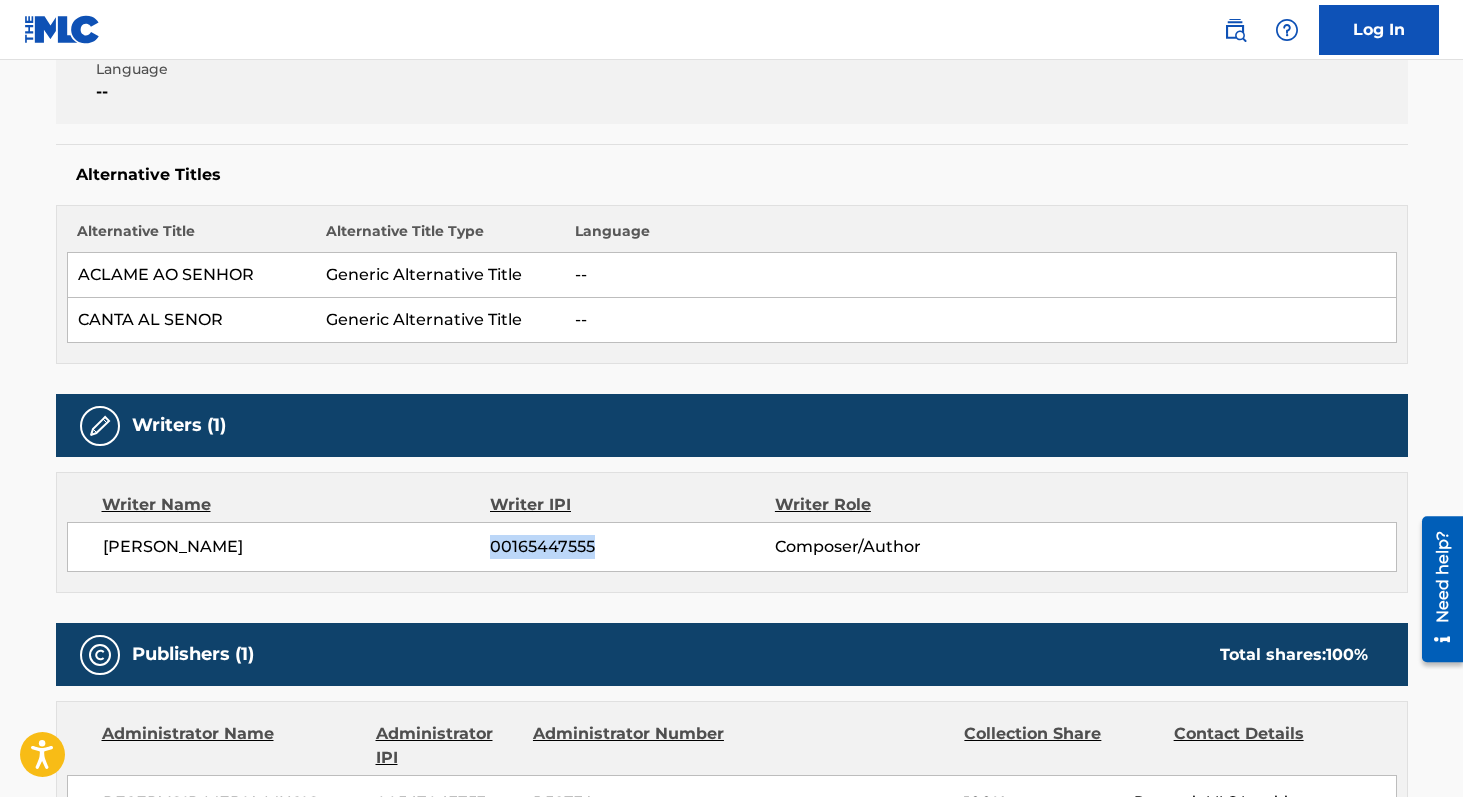 copy on "00165447555" 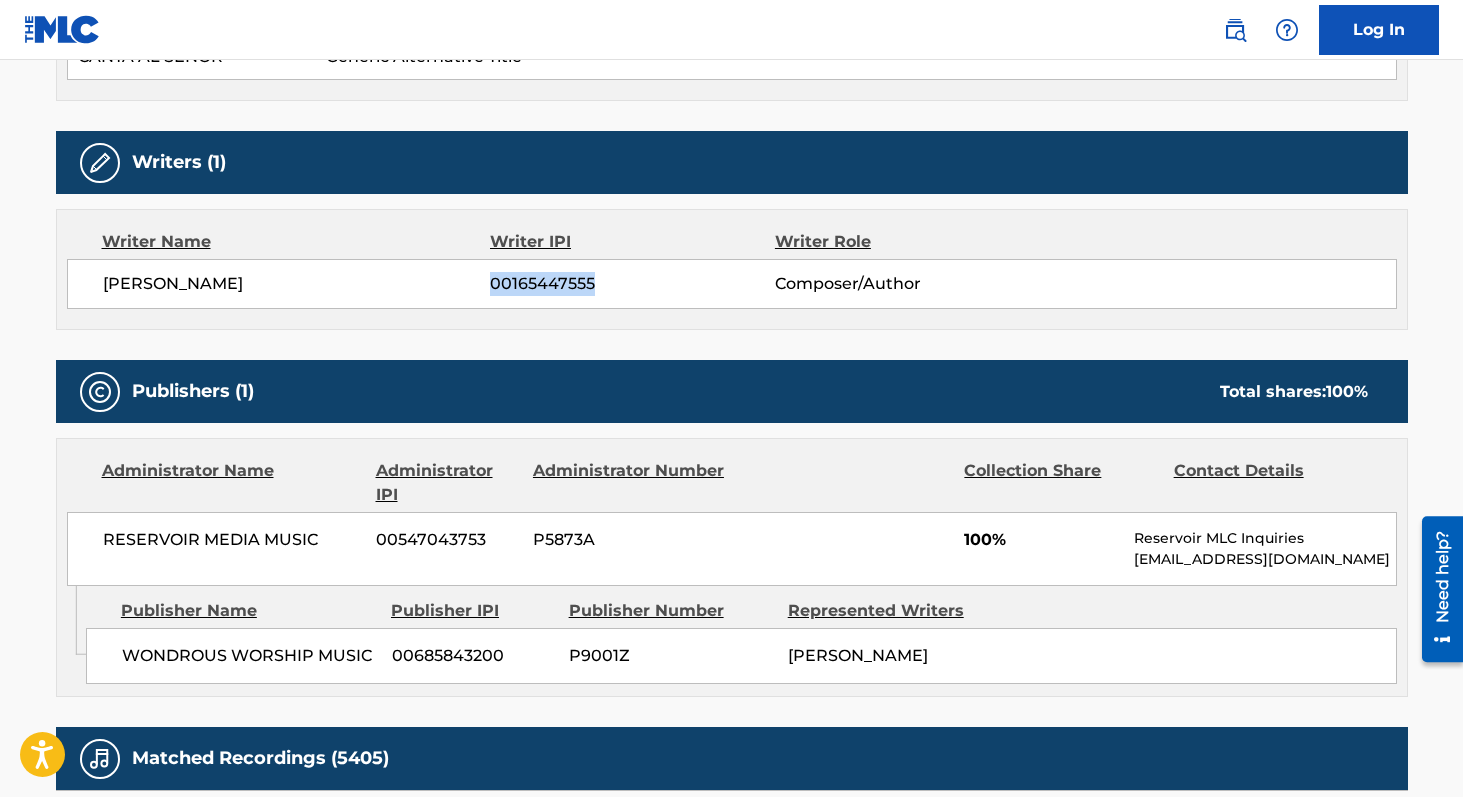 scroll, scrollTop: 0, scrollLeft: 0, axis: both 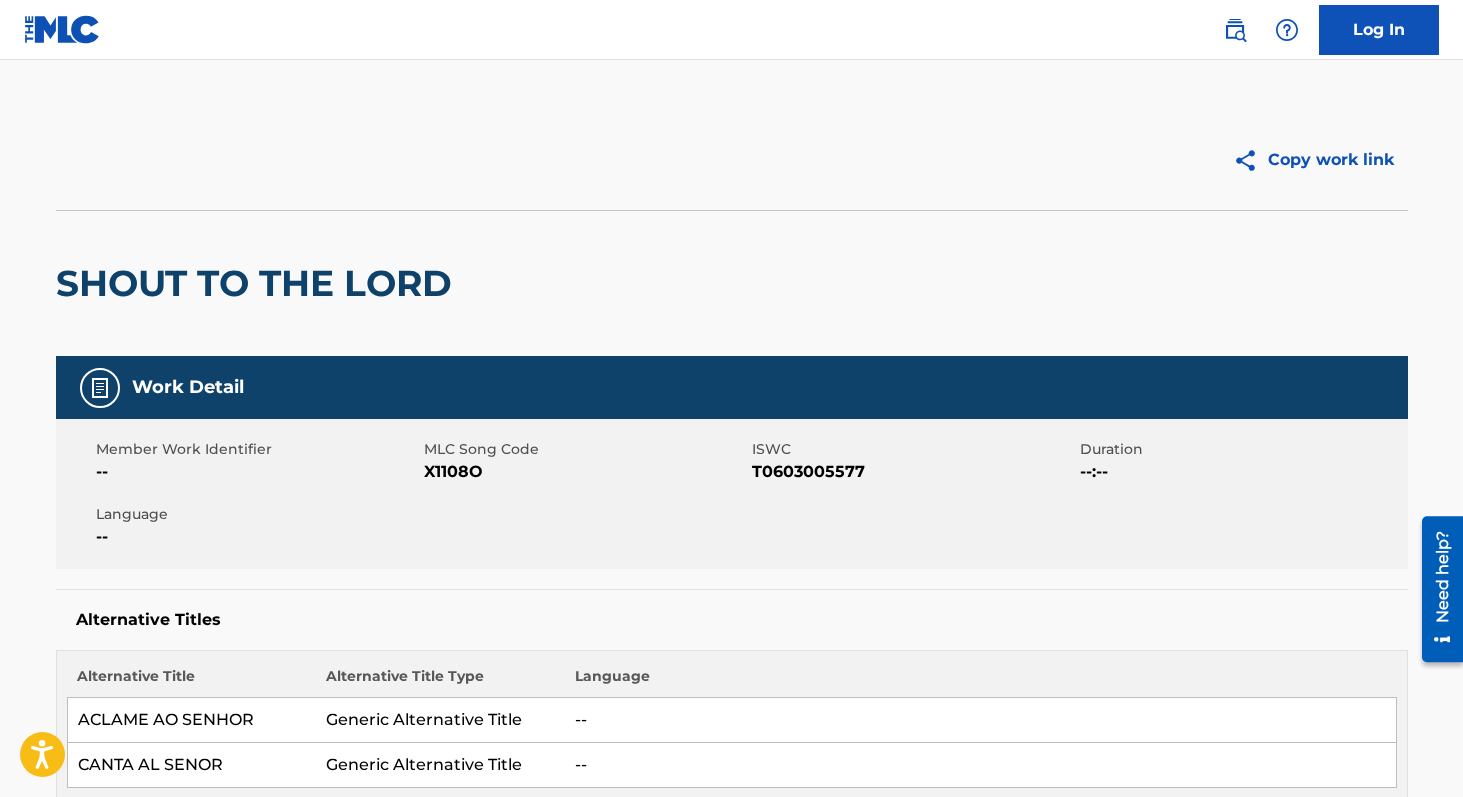 click on "X1108O" at bounding box center [585, 472] 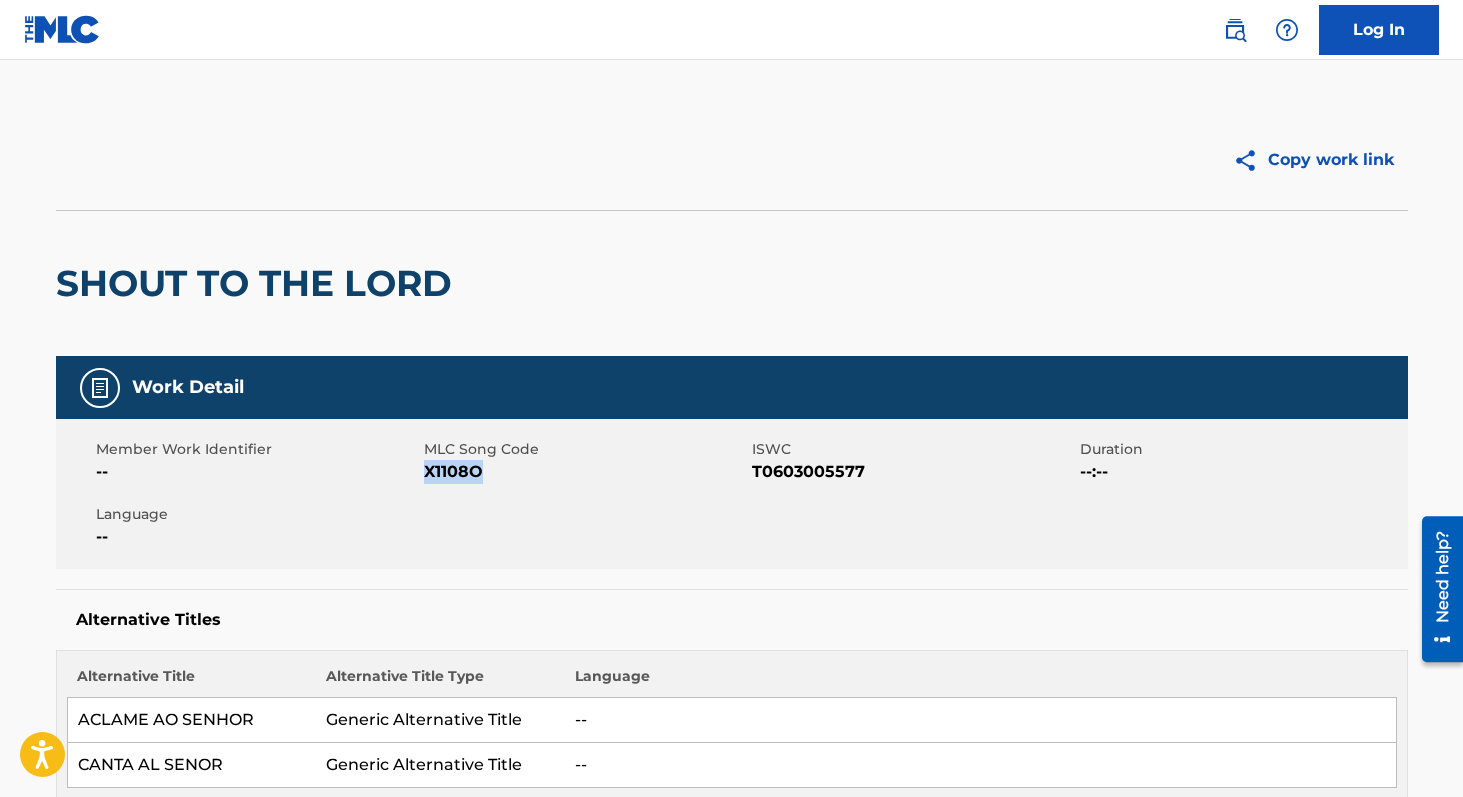 copy on "X1108O" 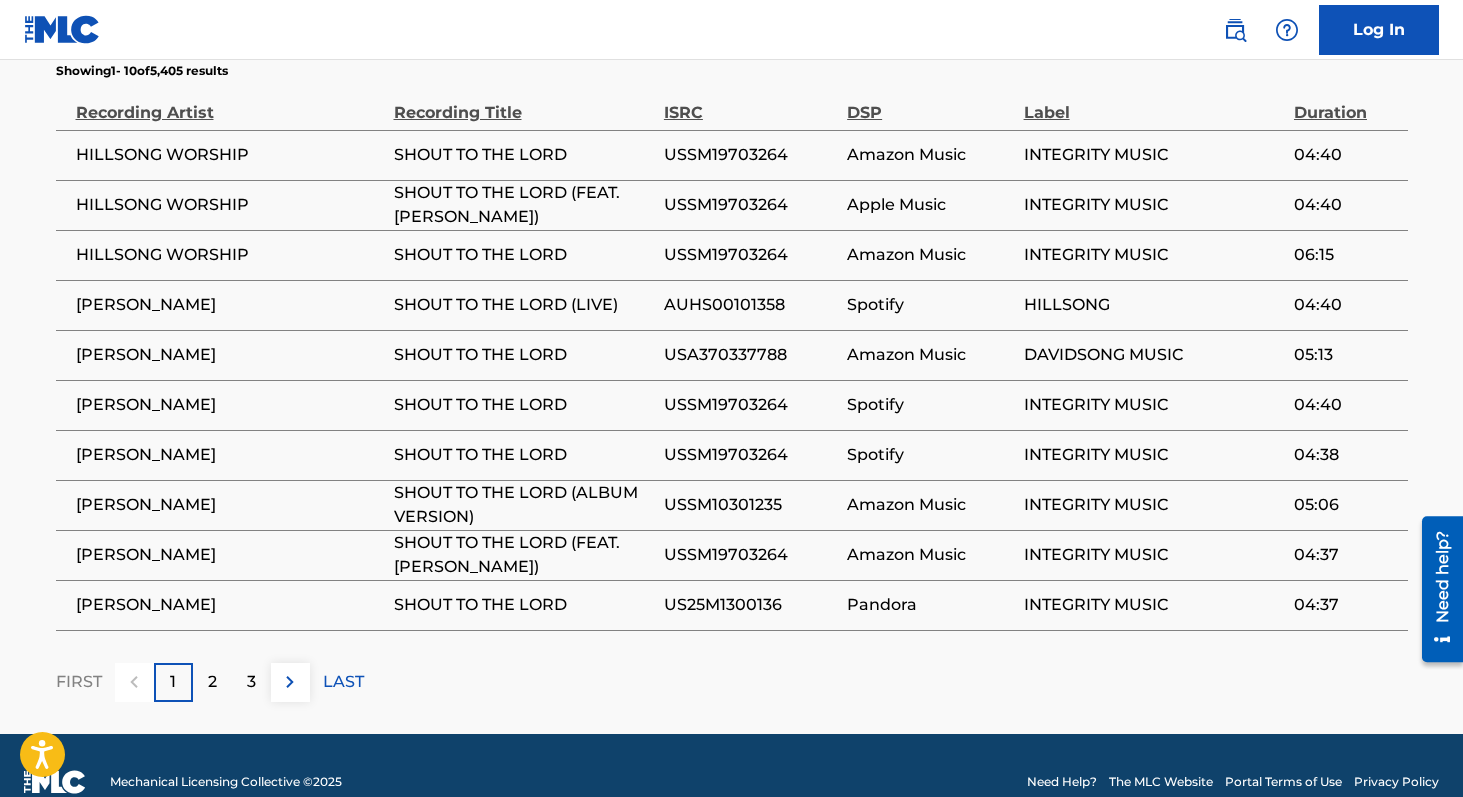 click on "LAST" at bounding box center [343, 682] 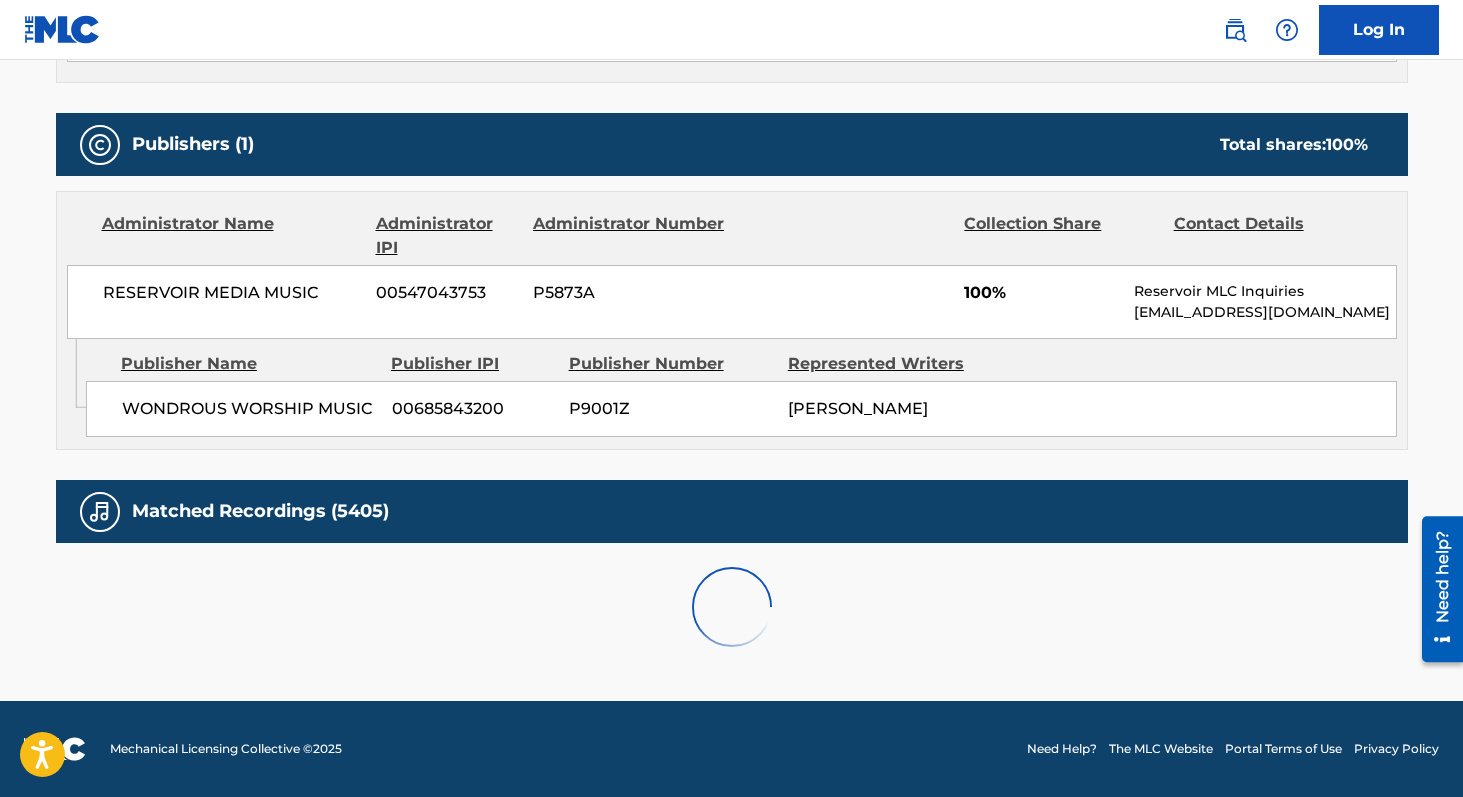 scroll, scrollTop: 1387, scrollLeft: 0, axis: vertical 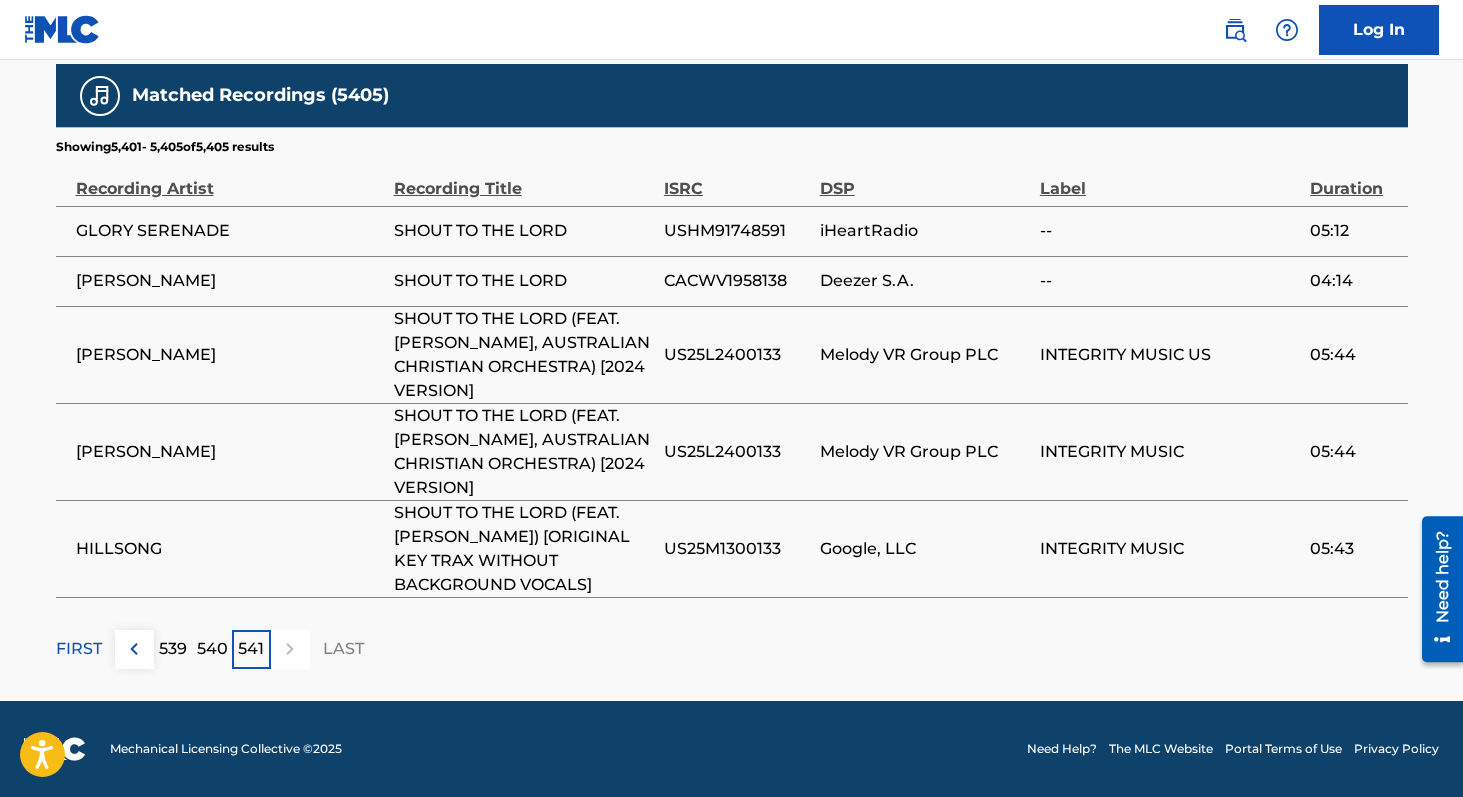 click on "540" at bounding box center (212, 649) 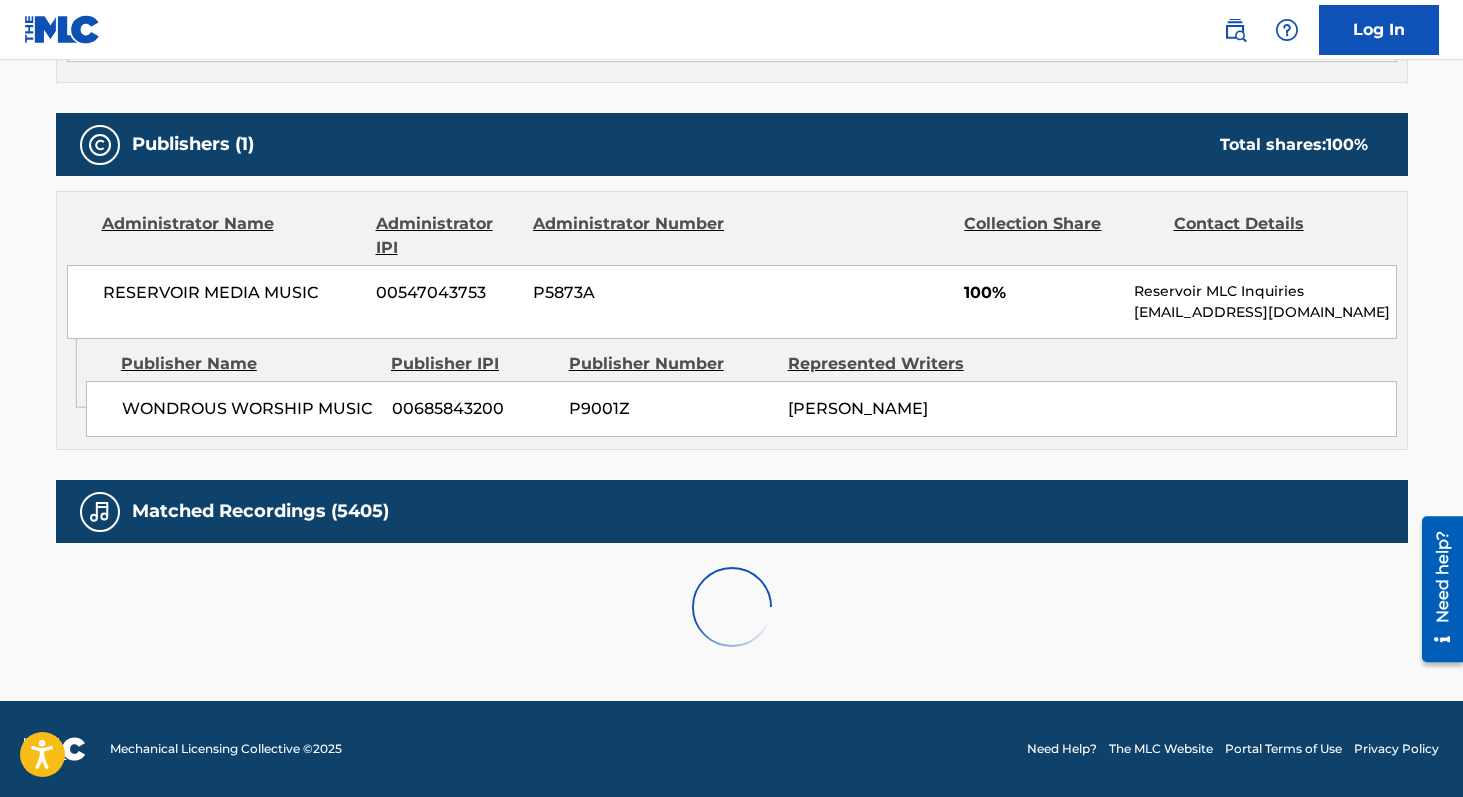 scroll, scrollTop: 1447, scrollLeft: 0, axis: vertical 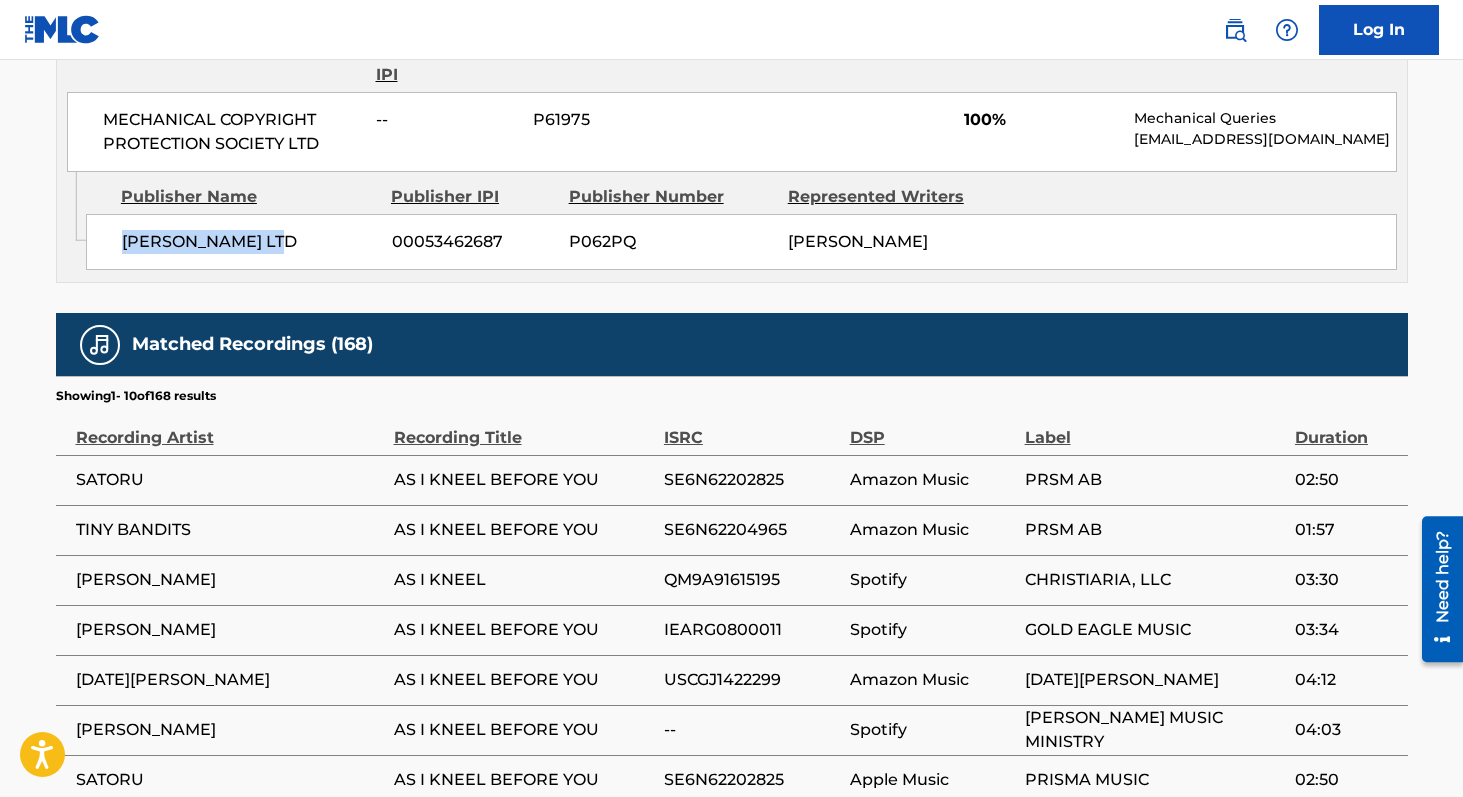 drag, startPoint x: 294, startPoint y: 251, endPoint x: 118, endPoint y: 254, distance: 176.02557 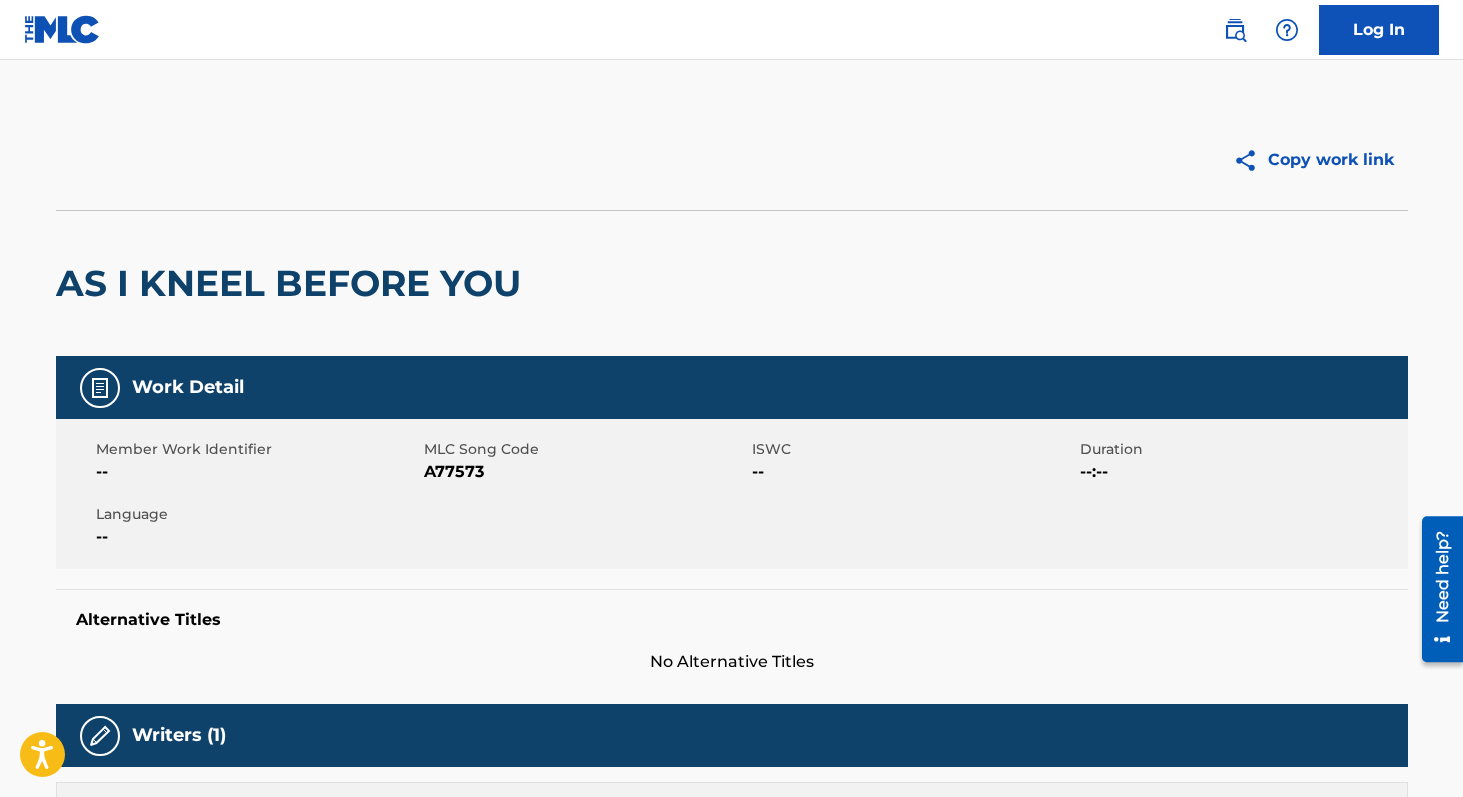 click on "A77573" at bounding box center [585, 472] 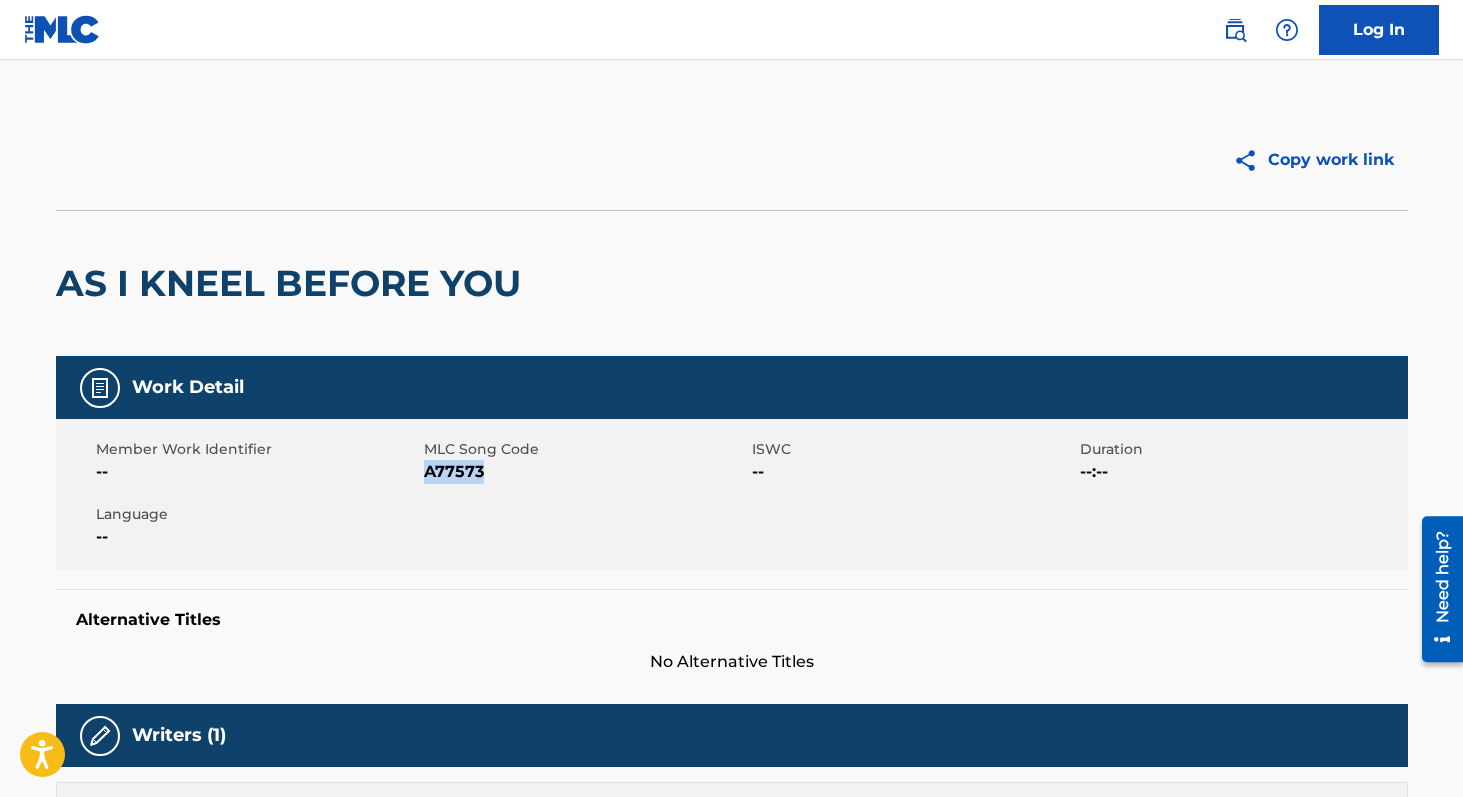 copy on "A77573" 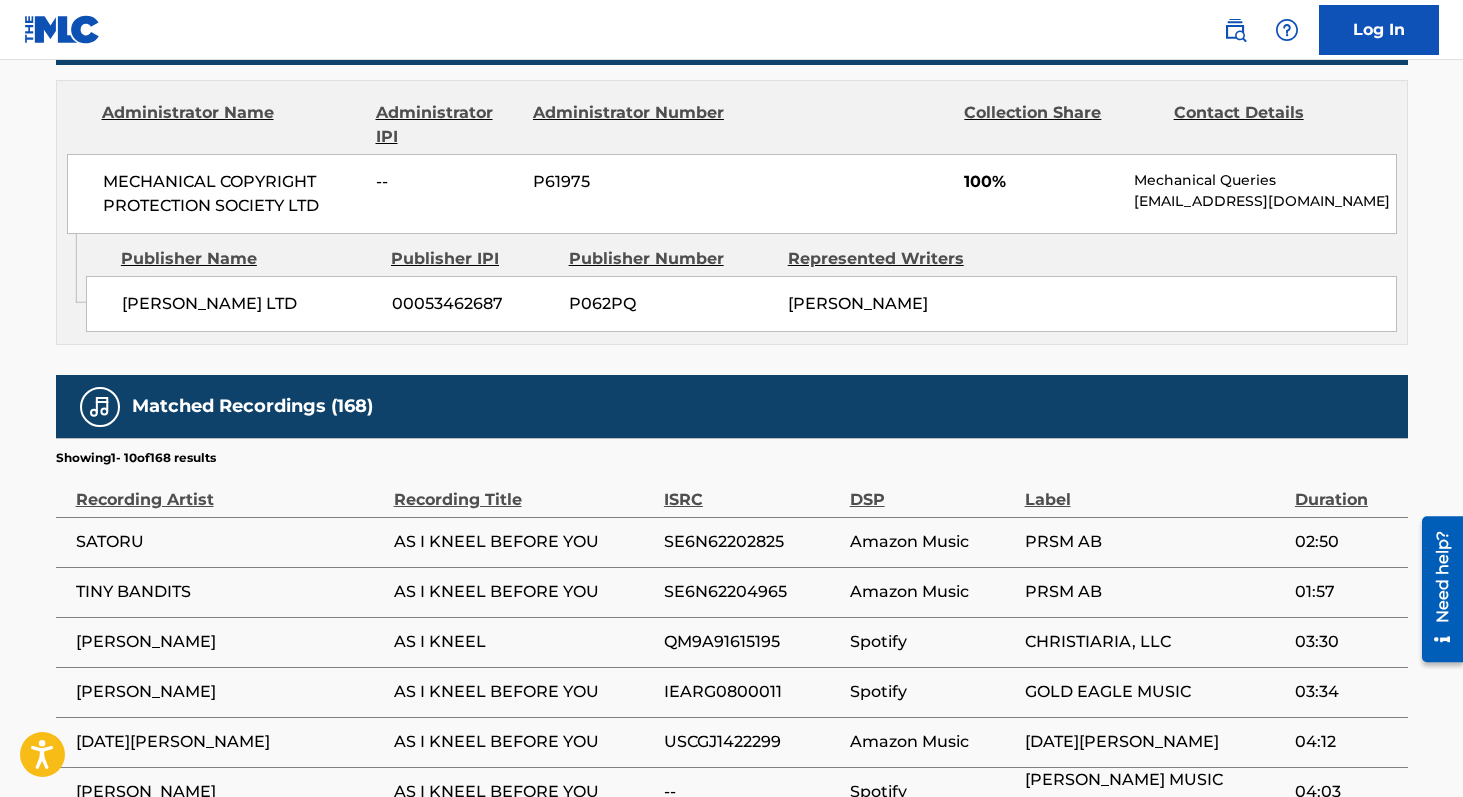 scroll, scrollTop: 965, scrollLeft: 0, axis: vertical 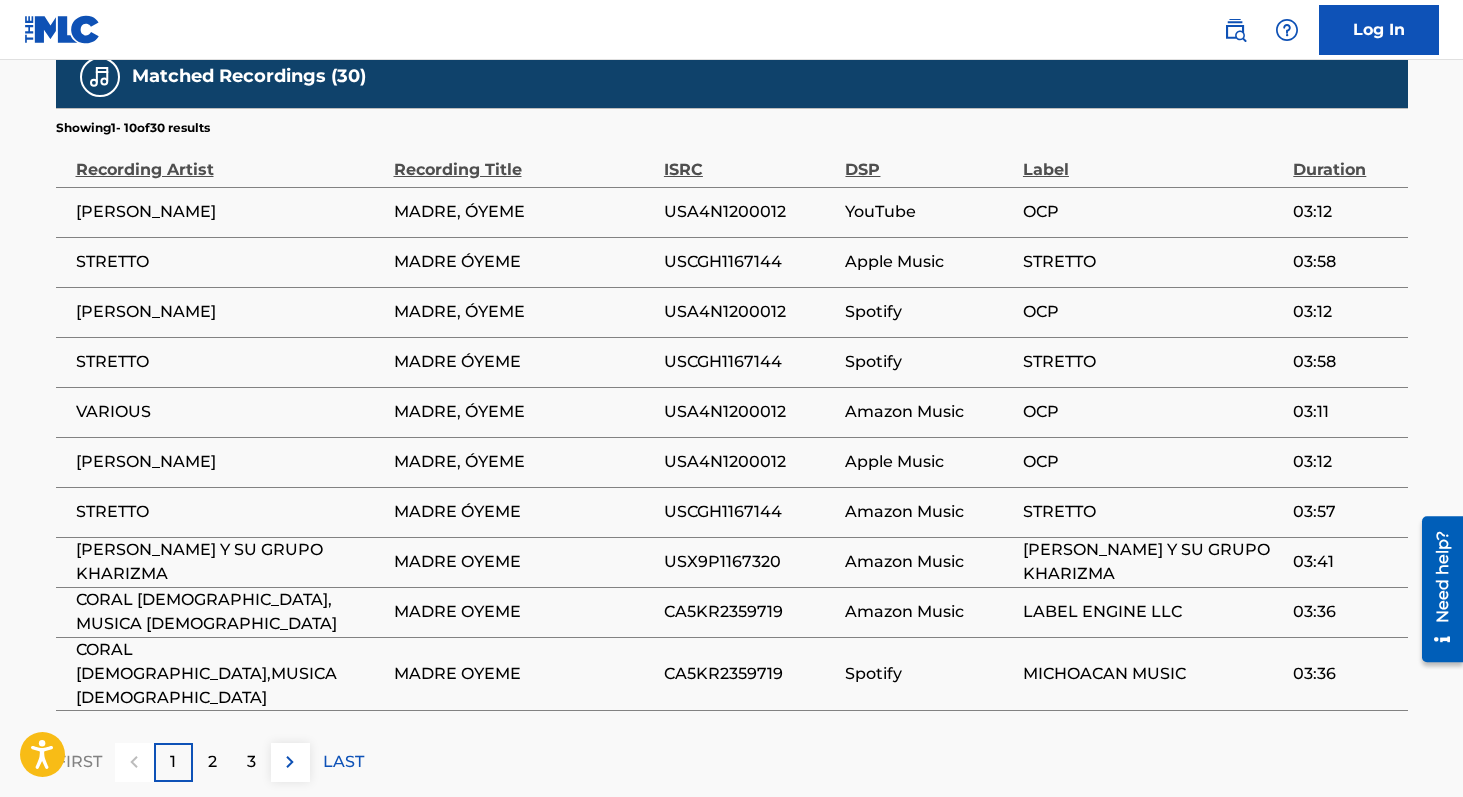 click on "2" at bounding box center [212, 762] 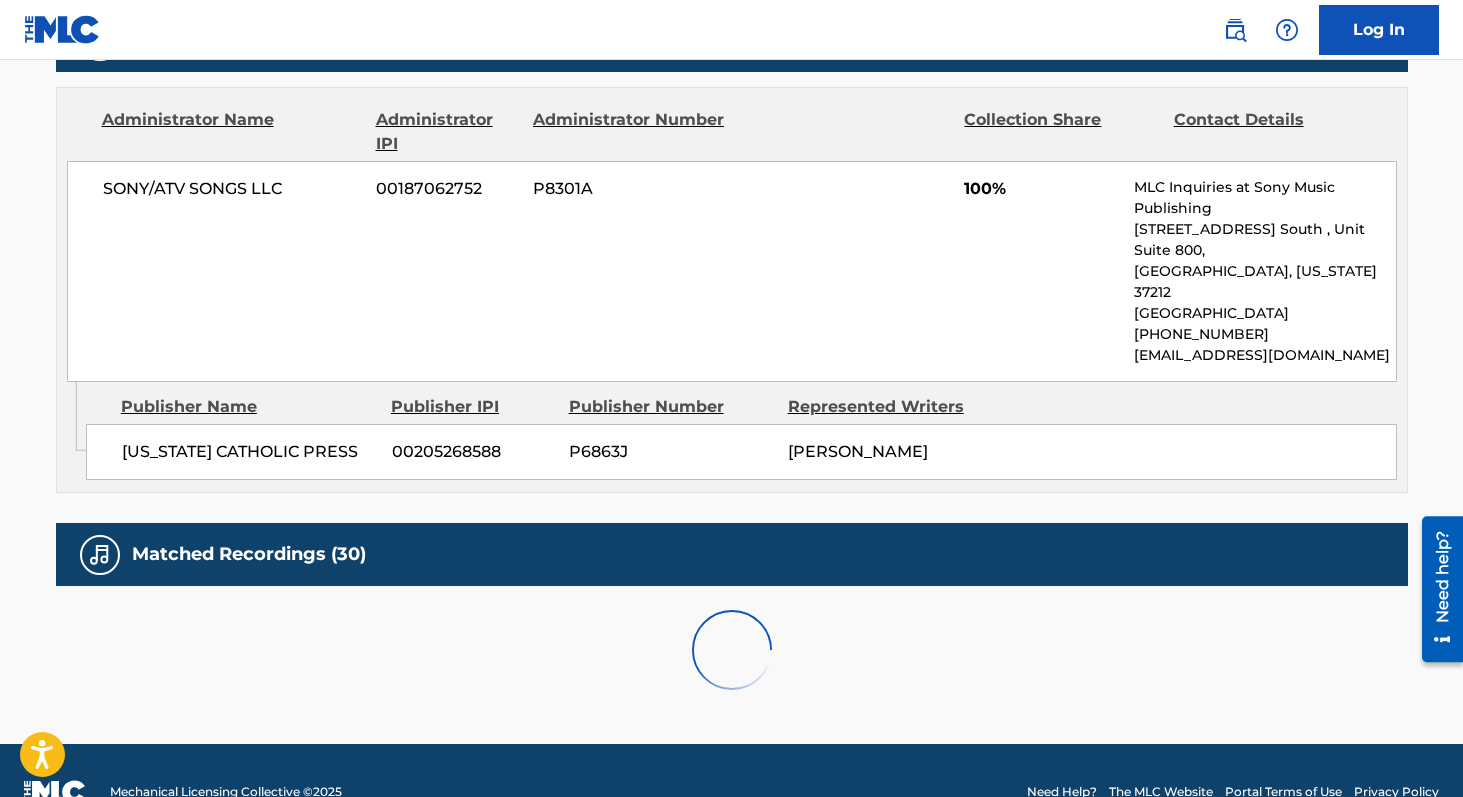 scroll, scrollTop: 1402, scrollLeft: 0, axis: vertical 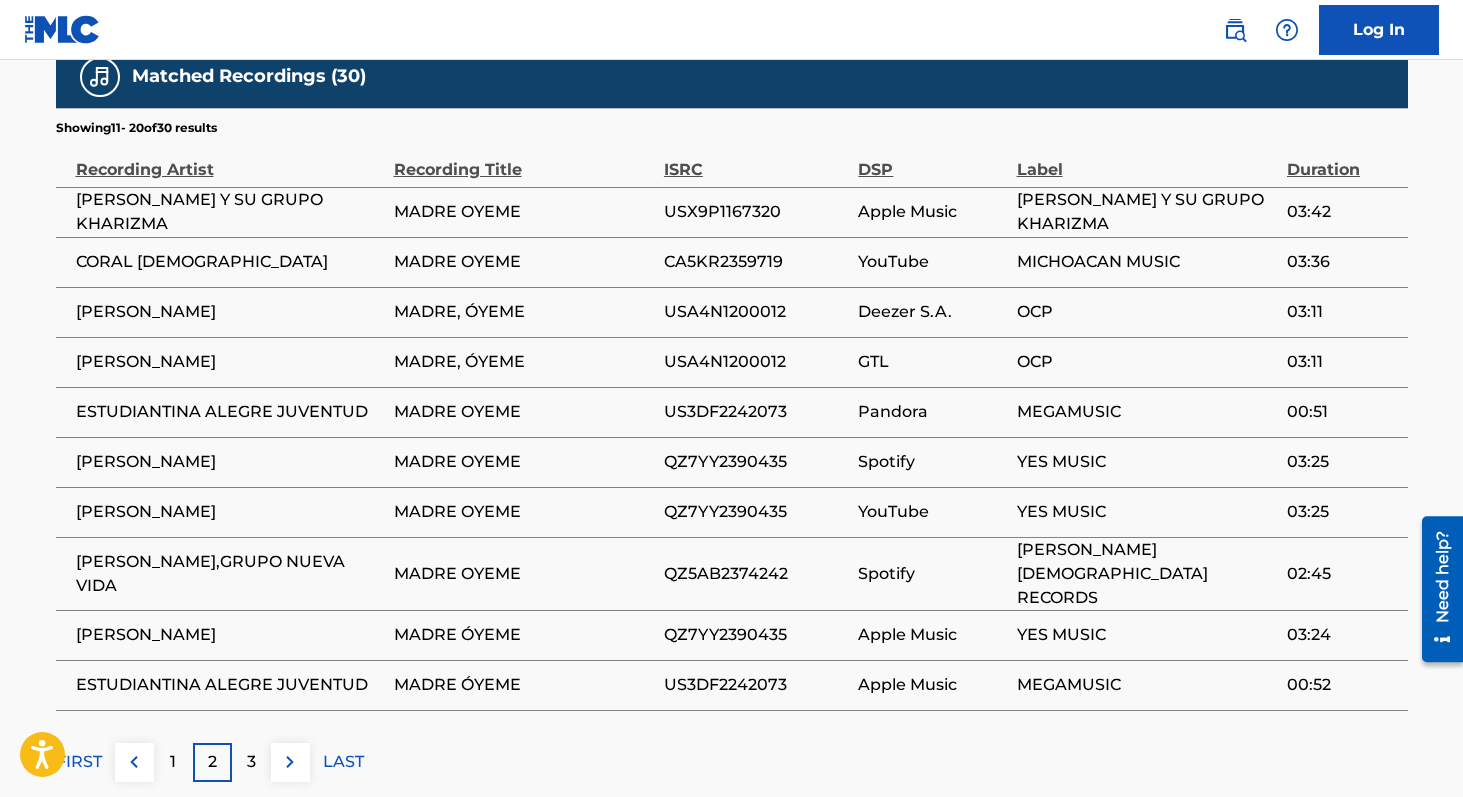 click on "3" at bounding box center (251, 762) 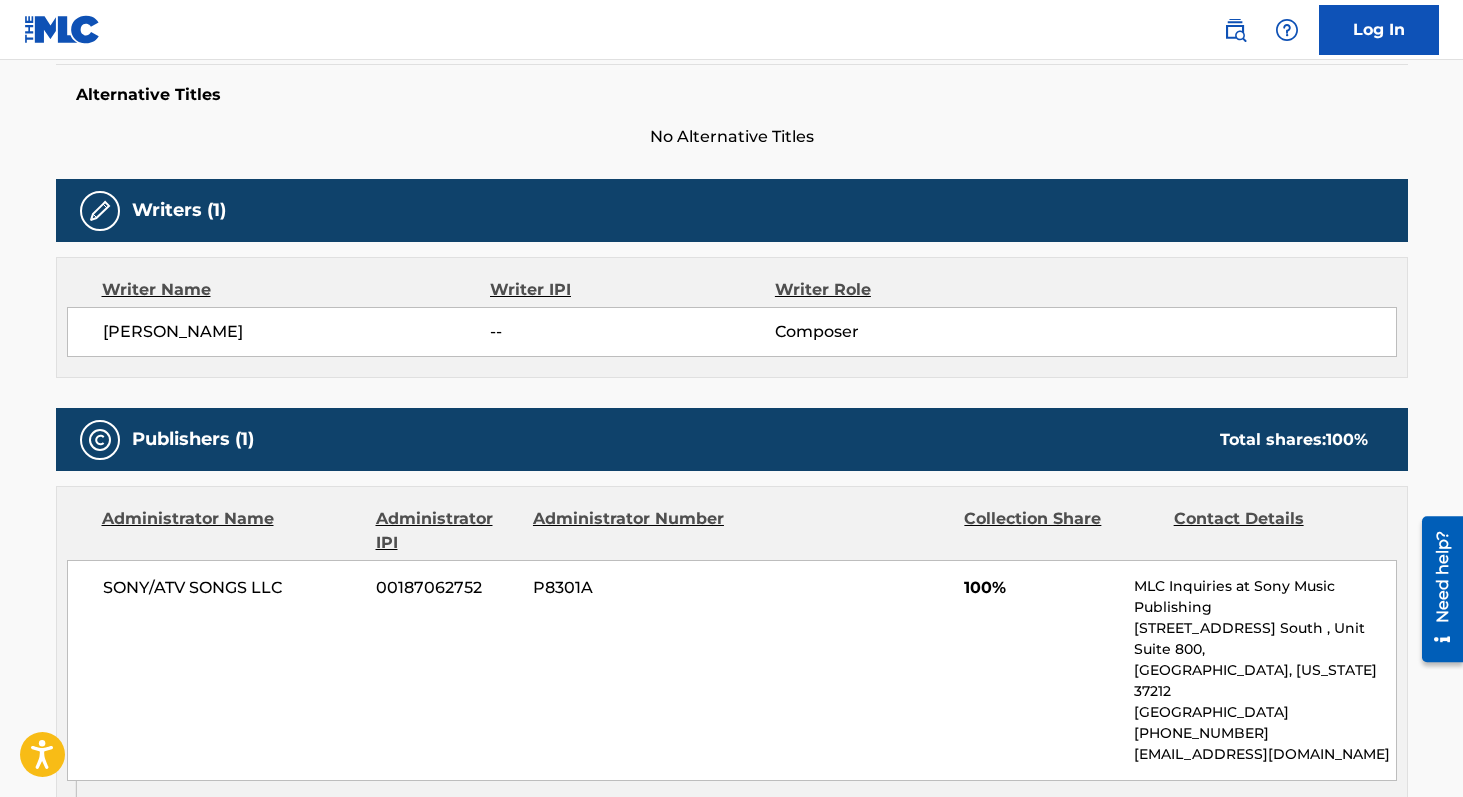 scroll, scrollTop: 0, scrollLeft: 0, axis: both 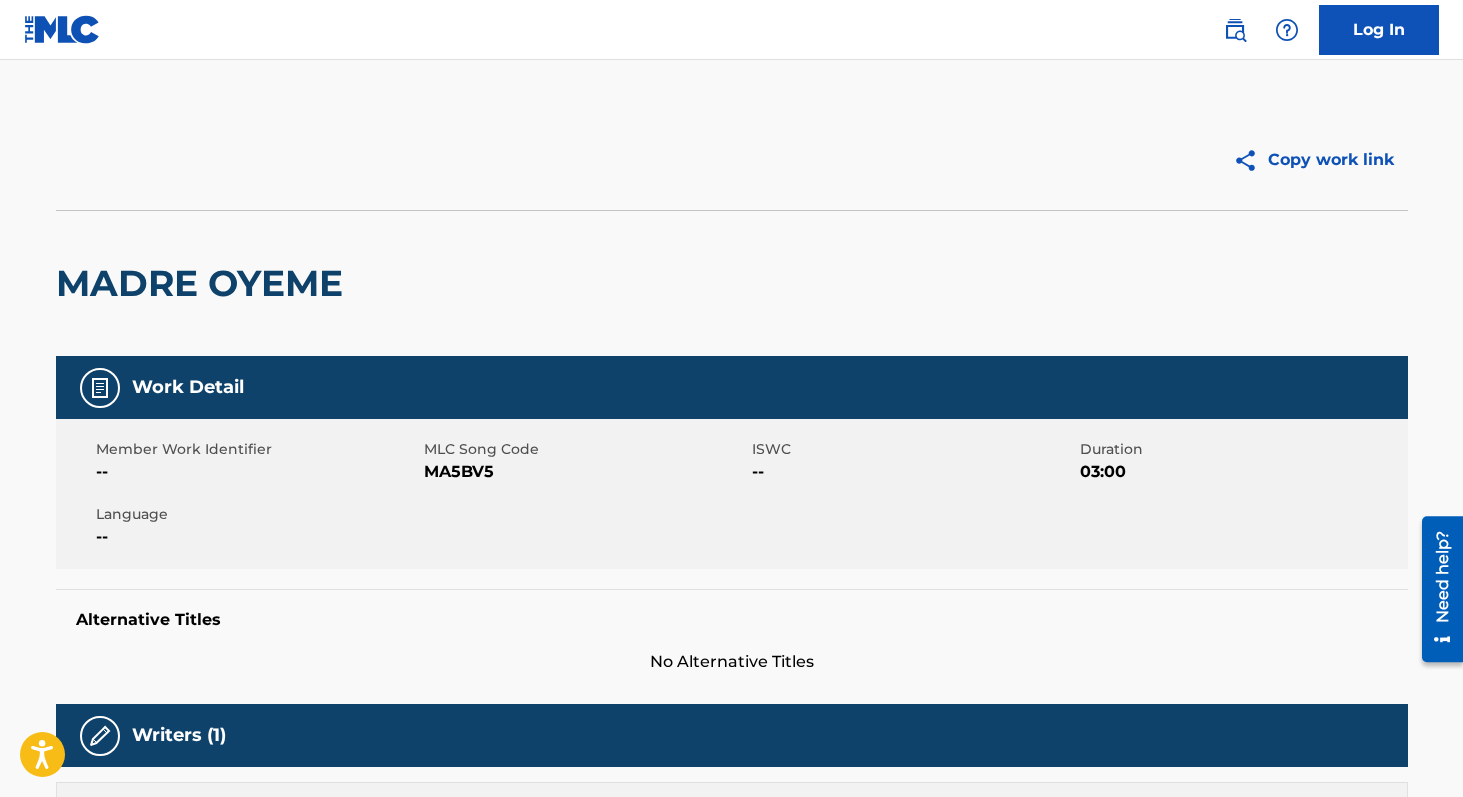 click on "MA5BV5" at bounding box center (585, 472) 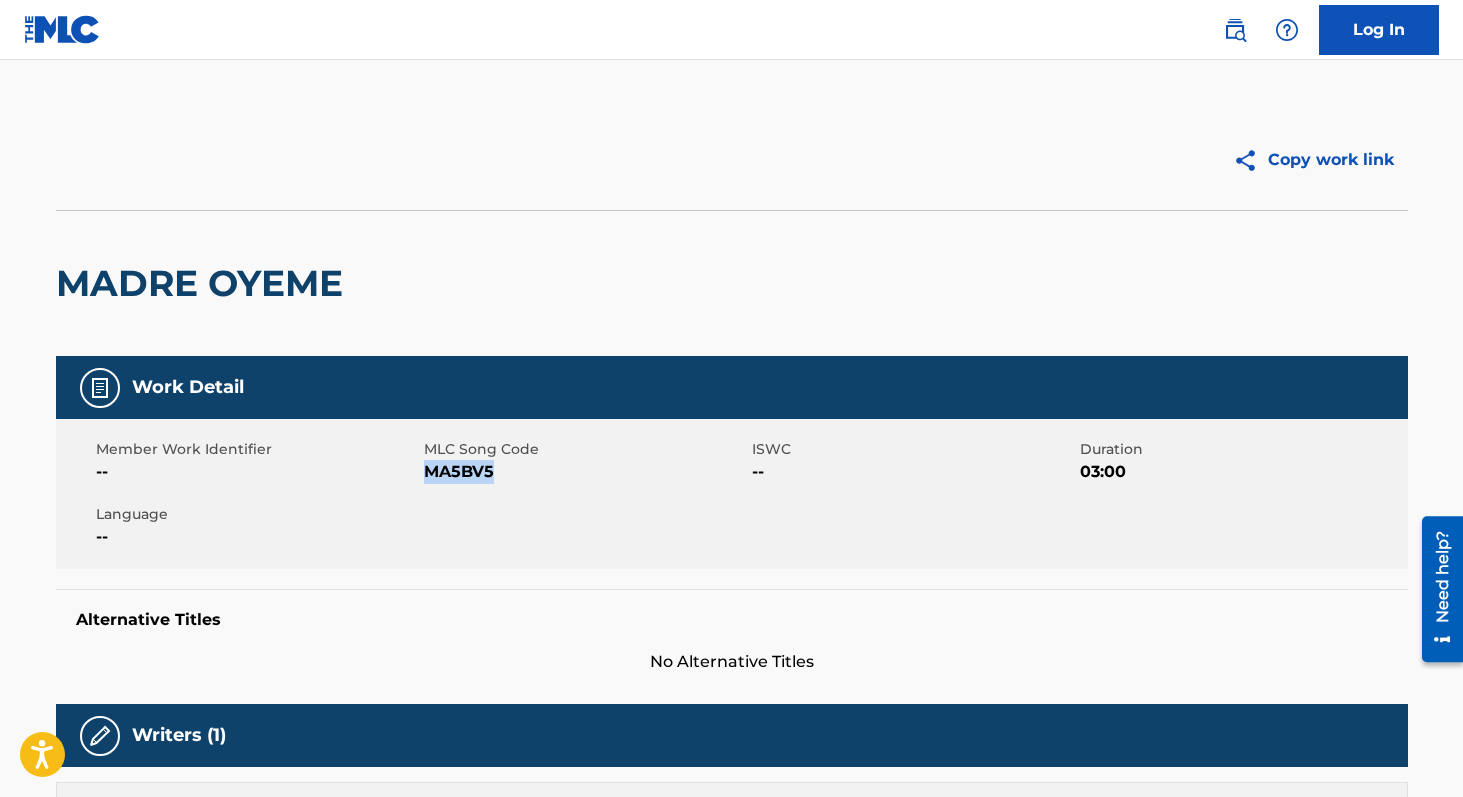 copy on "MA5BV5" 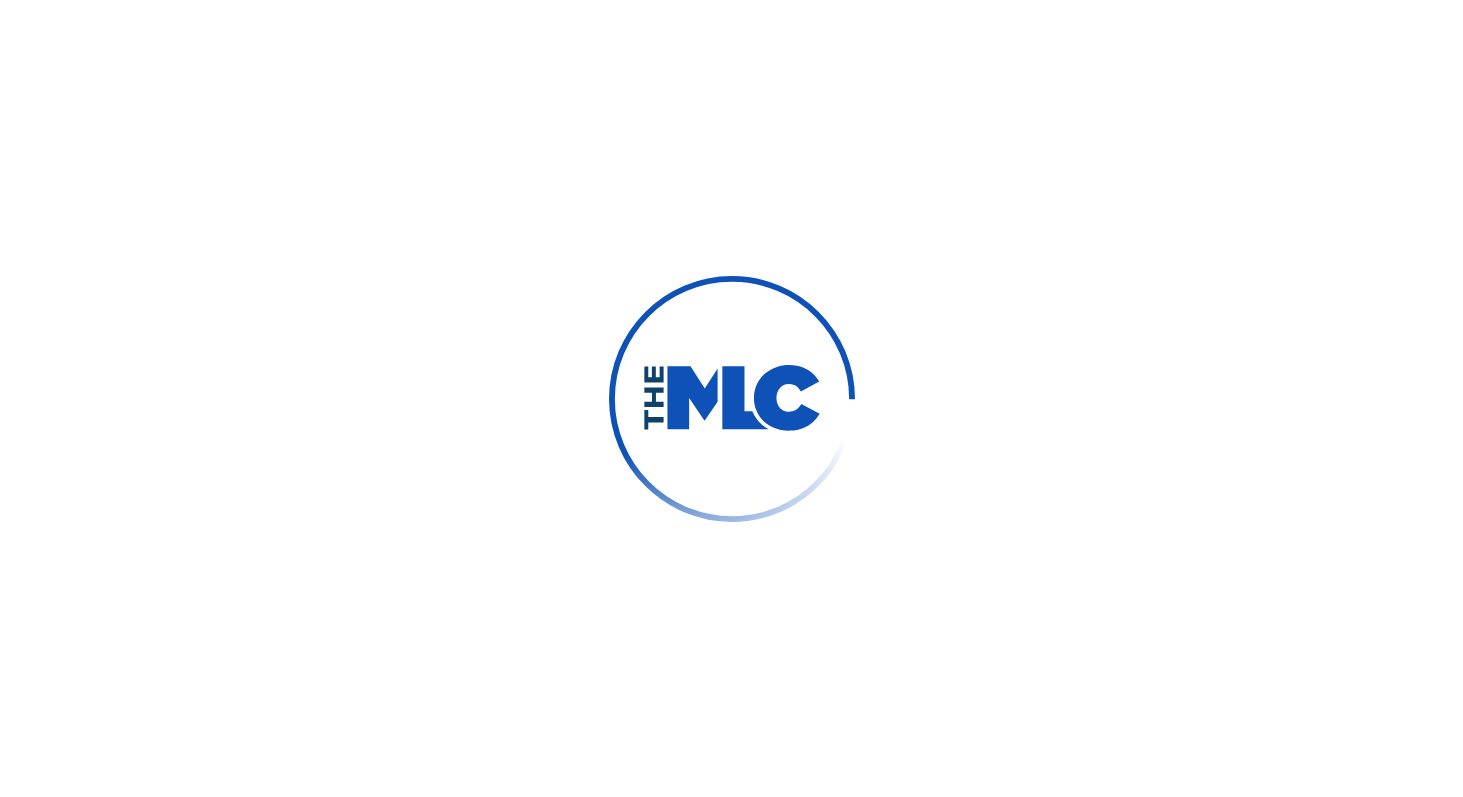 scroll, scrollTop: 0, scrollLeft: 0, axis: both 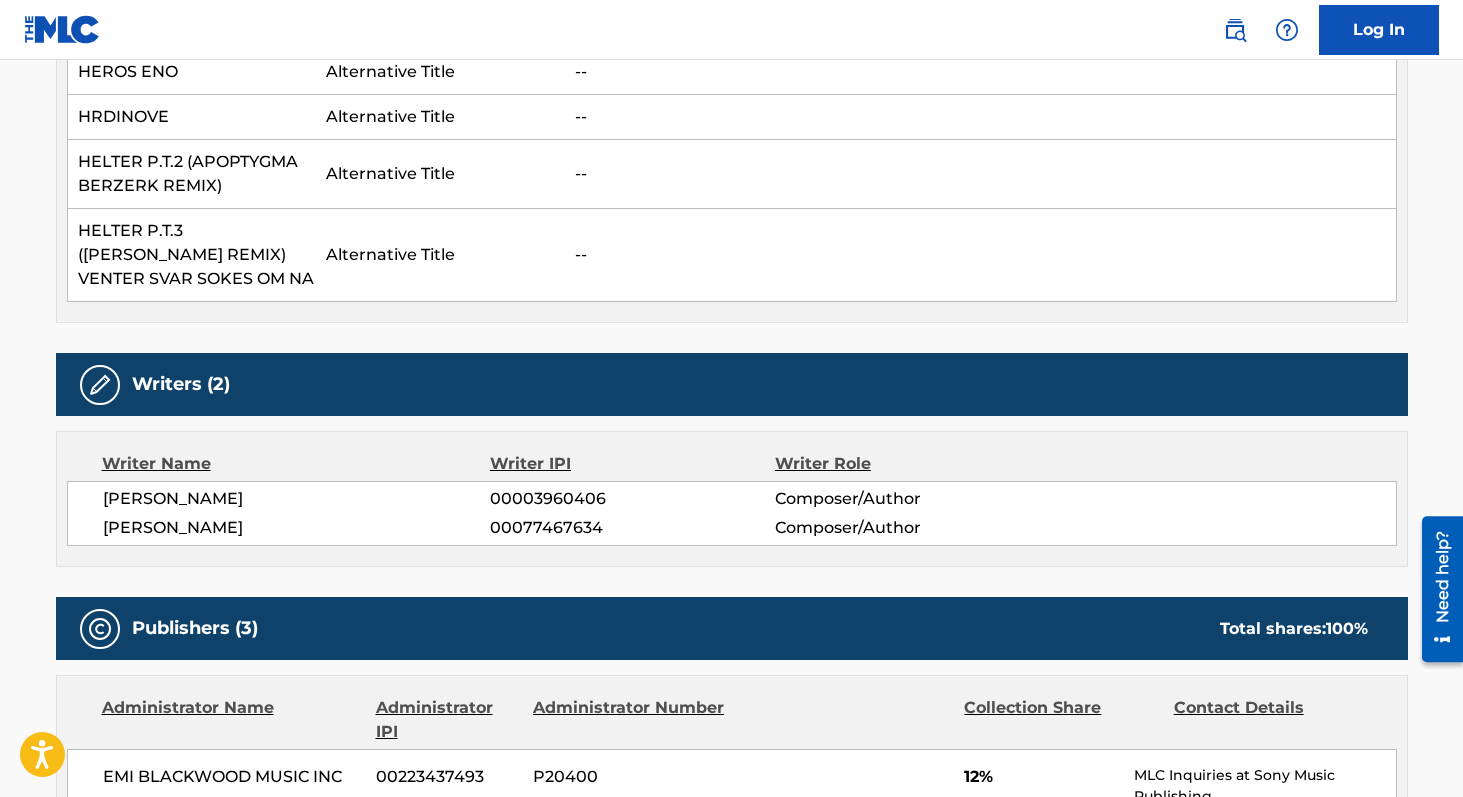 click on "00003960406" at bounding box center (632, 499) 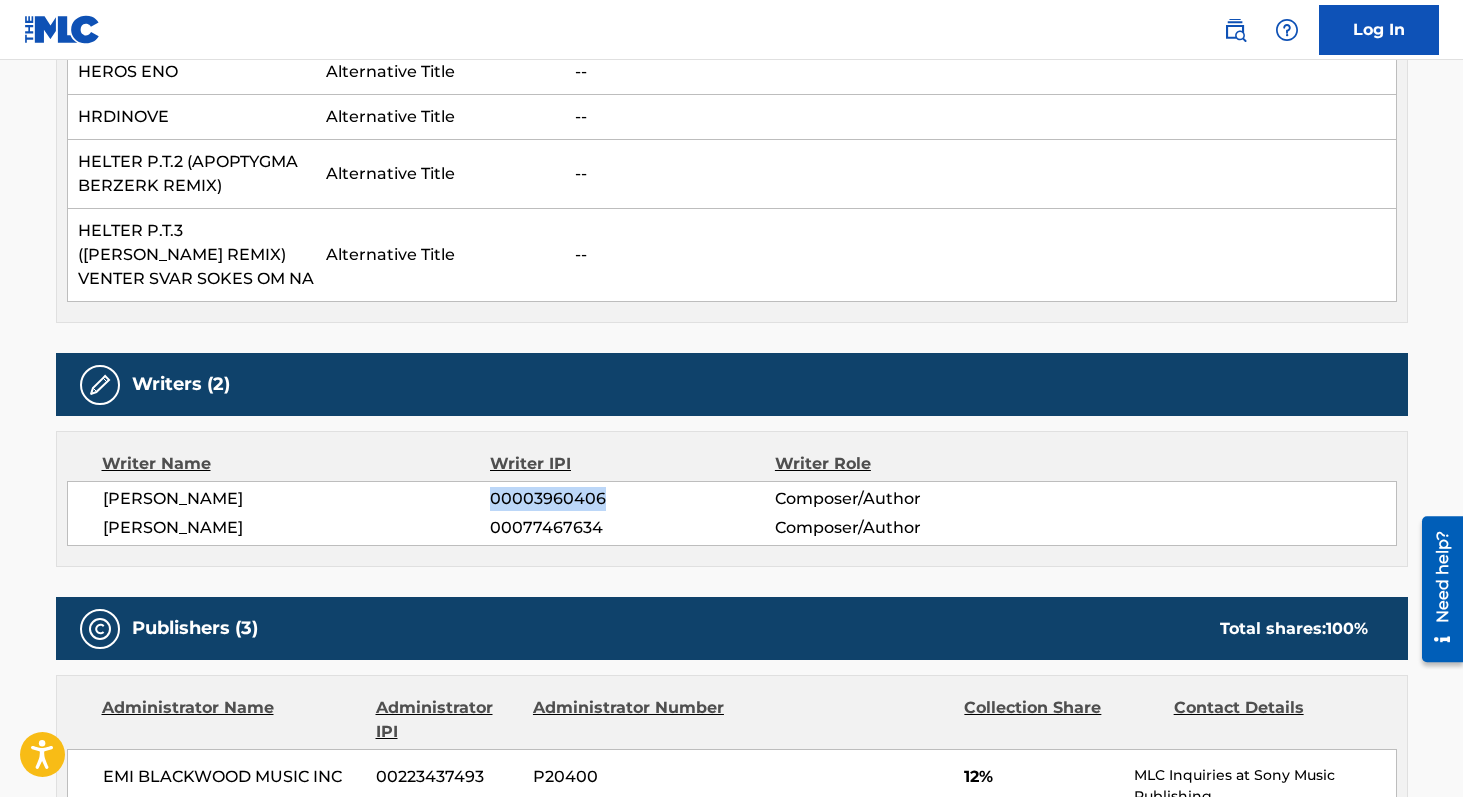 copy on "00003960406" 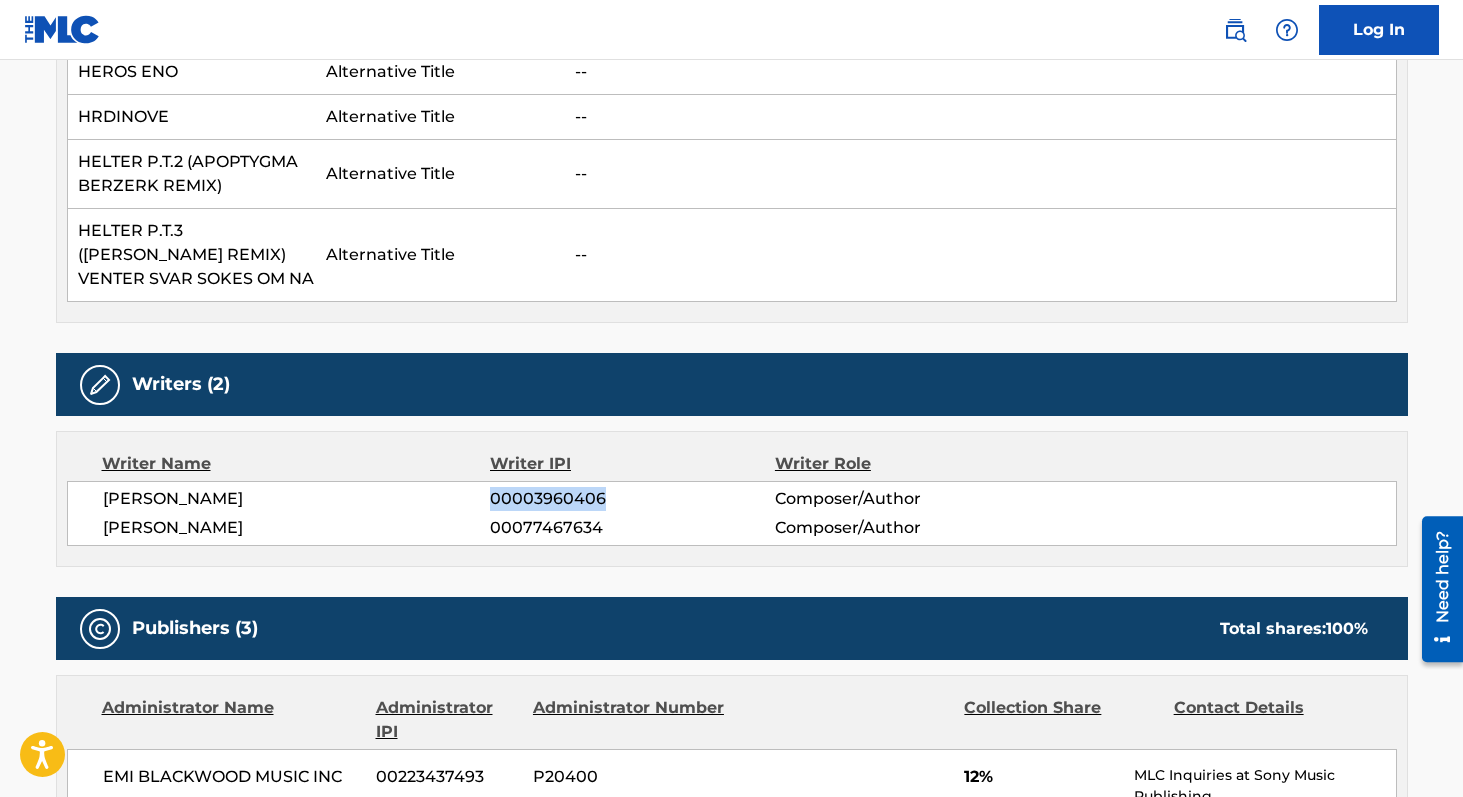 click on "00077467634" at bounding box center [632, 528] 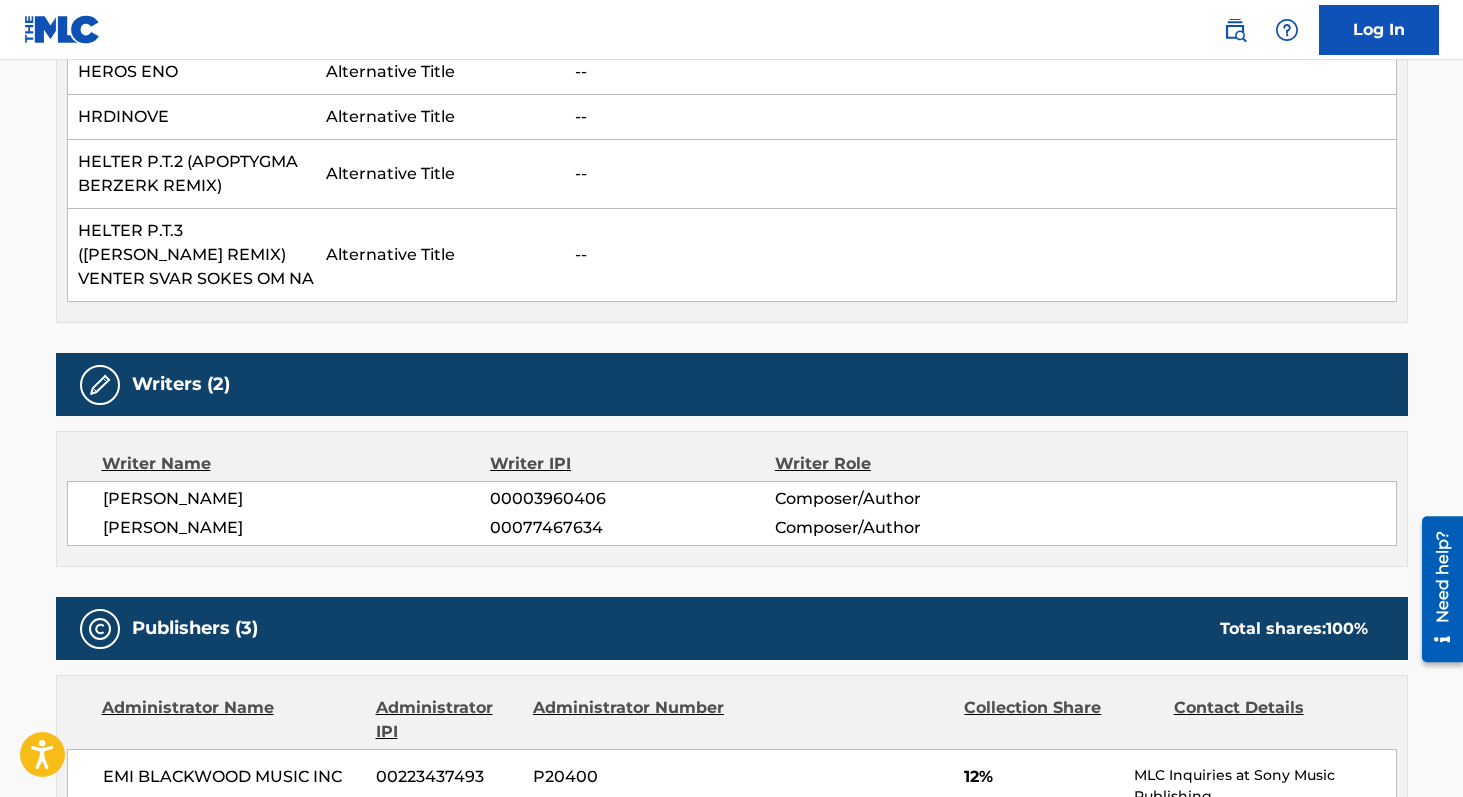 click on "00077467634" at bounding box center [632, 528] 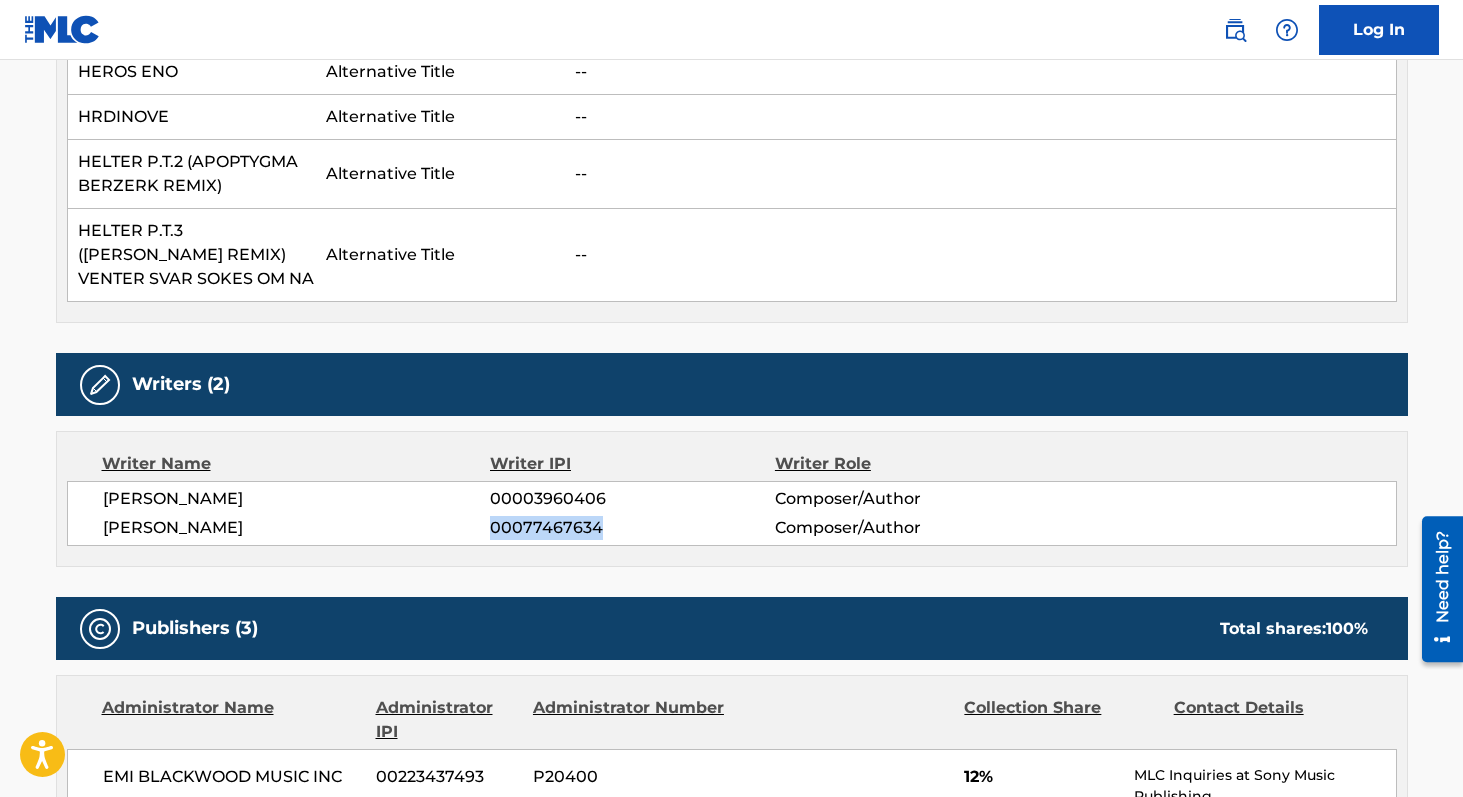 copy on "00077467634" 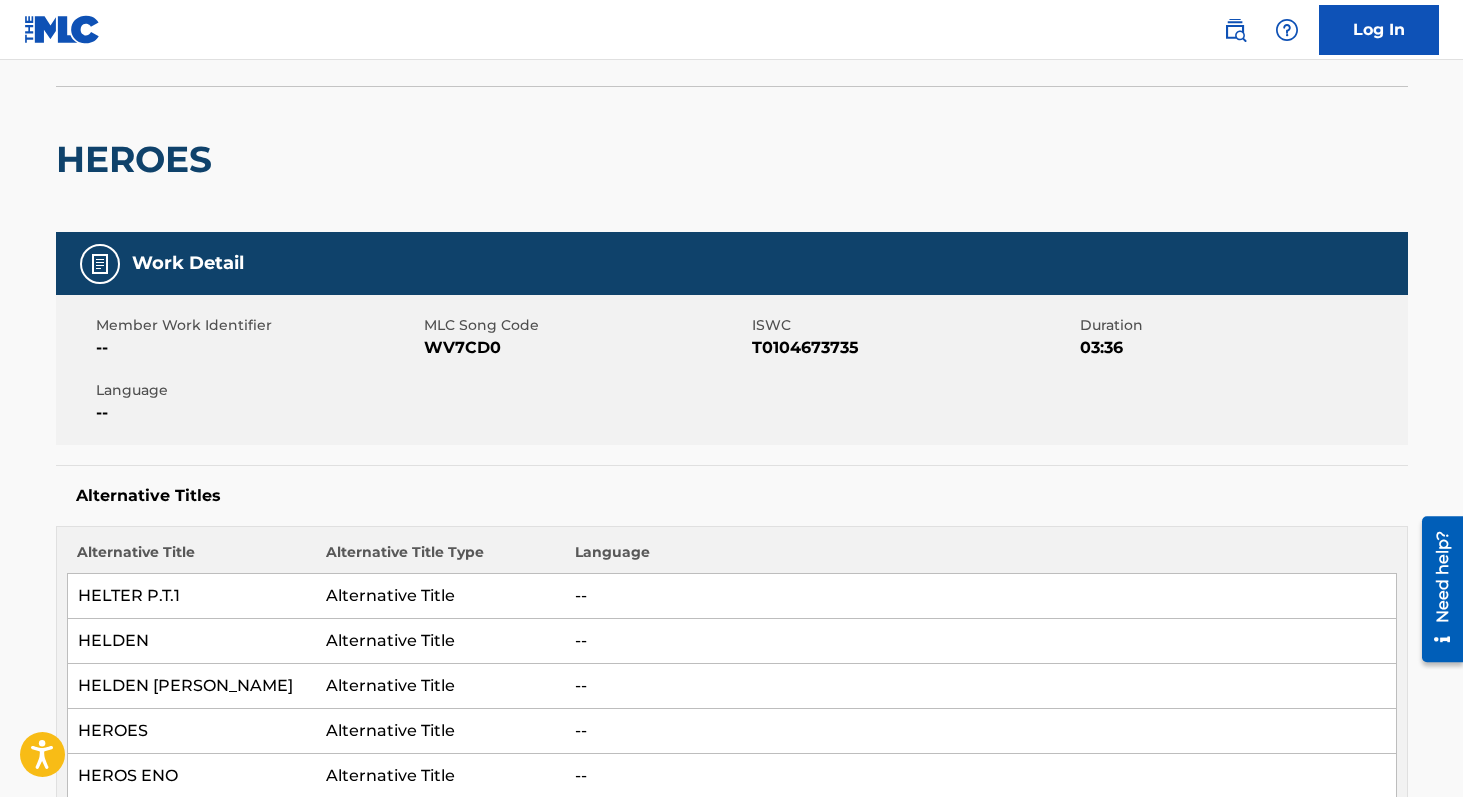 scroll, scrollTop: 0, scrollLeft: 0, axis: both 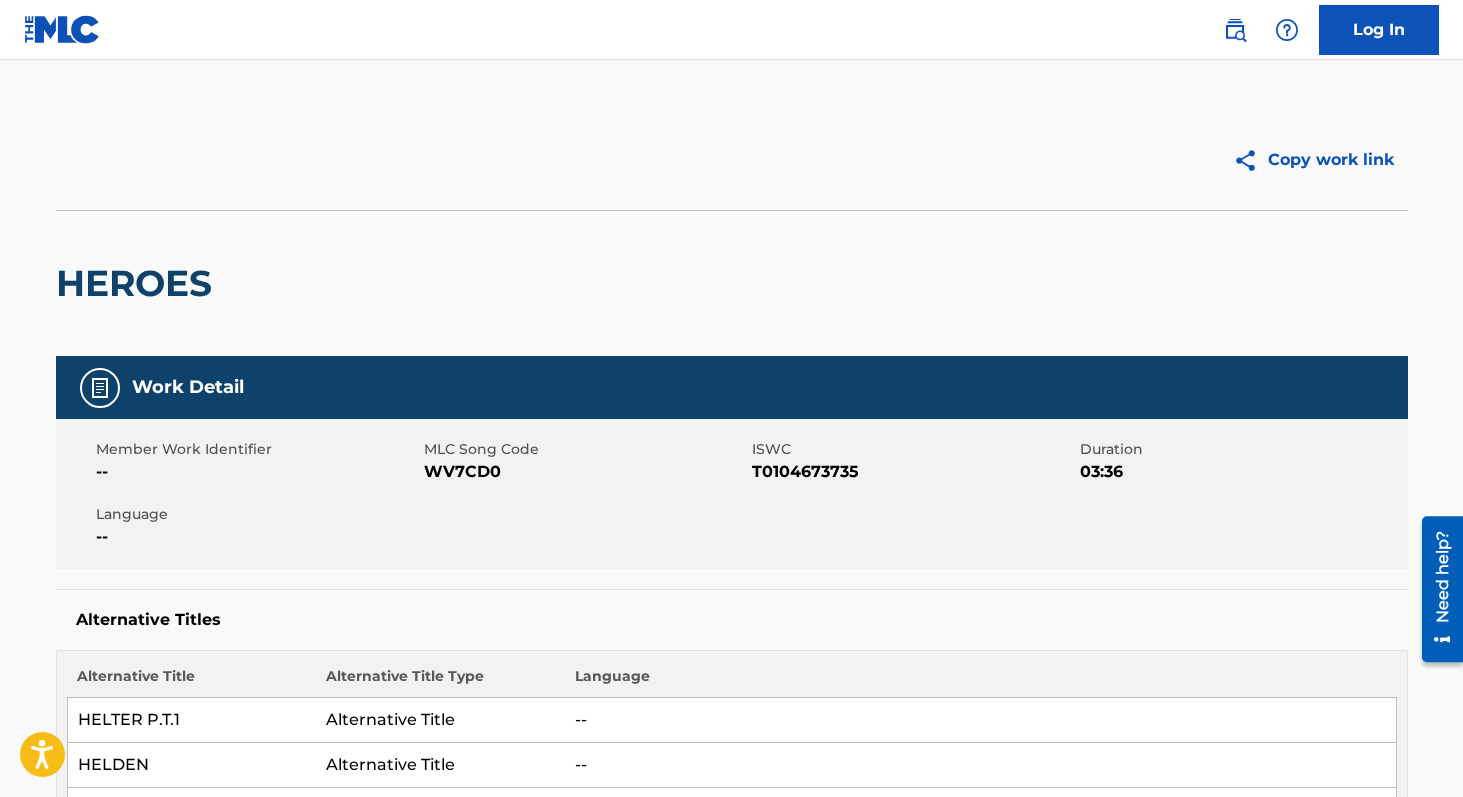 click on "WV7CD0" at bounding box center (585, 472) 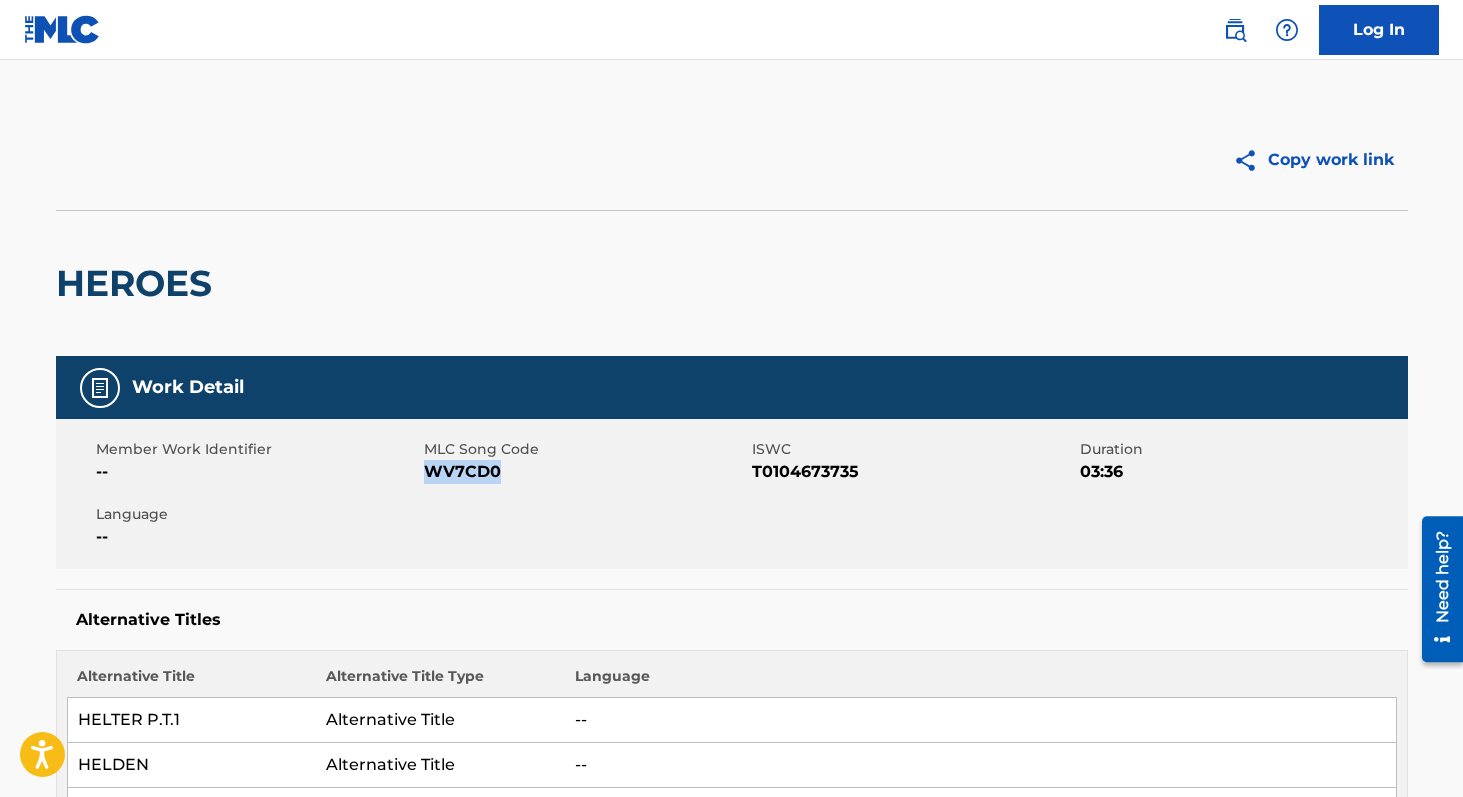 copy on "WV7CD0" 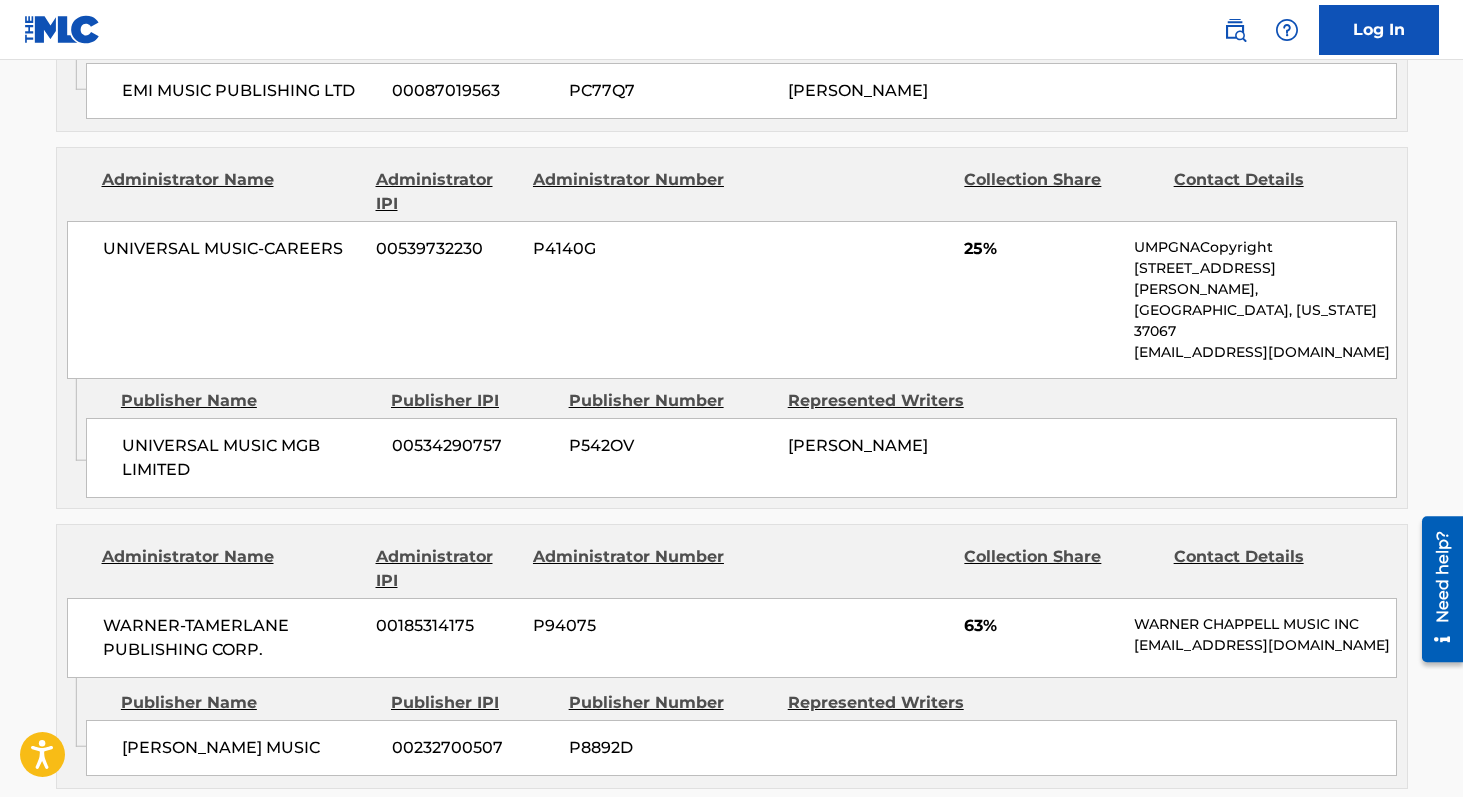 scroll, scrollTop: 1878, scrollLeft: 0, axis: vertical 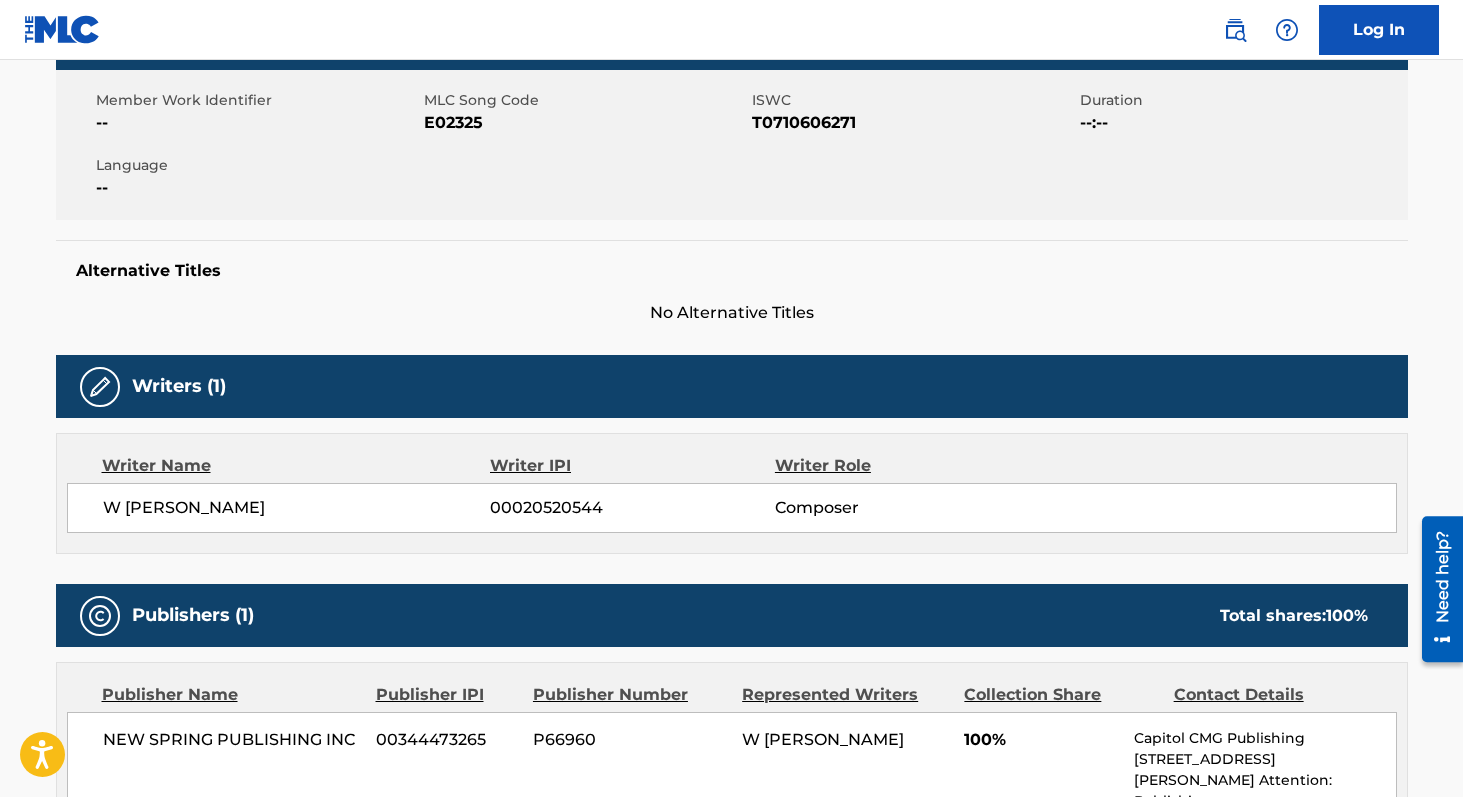 click on "T0710606271" at bounding box center (913, 123) 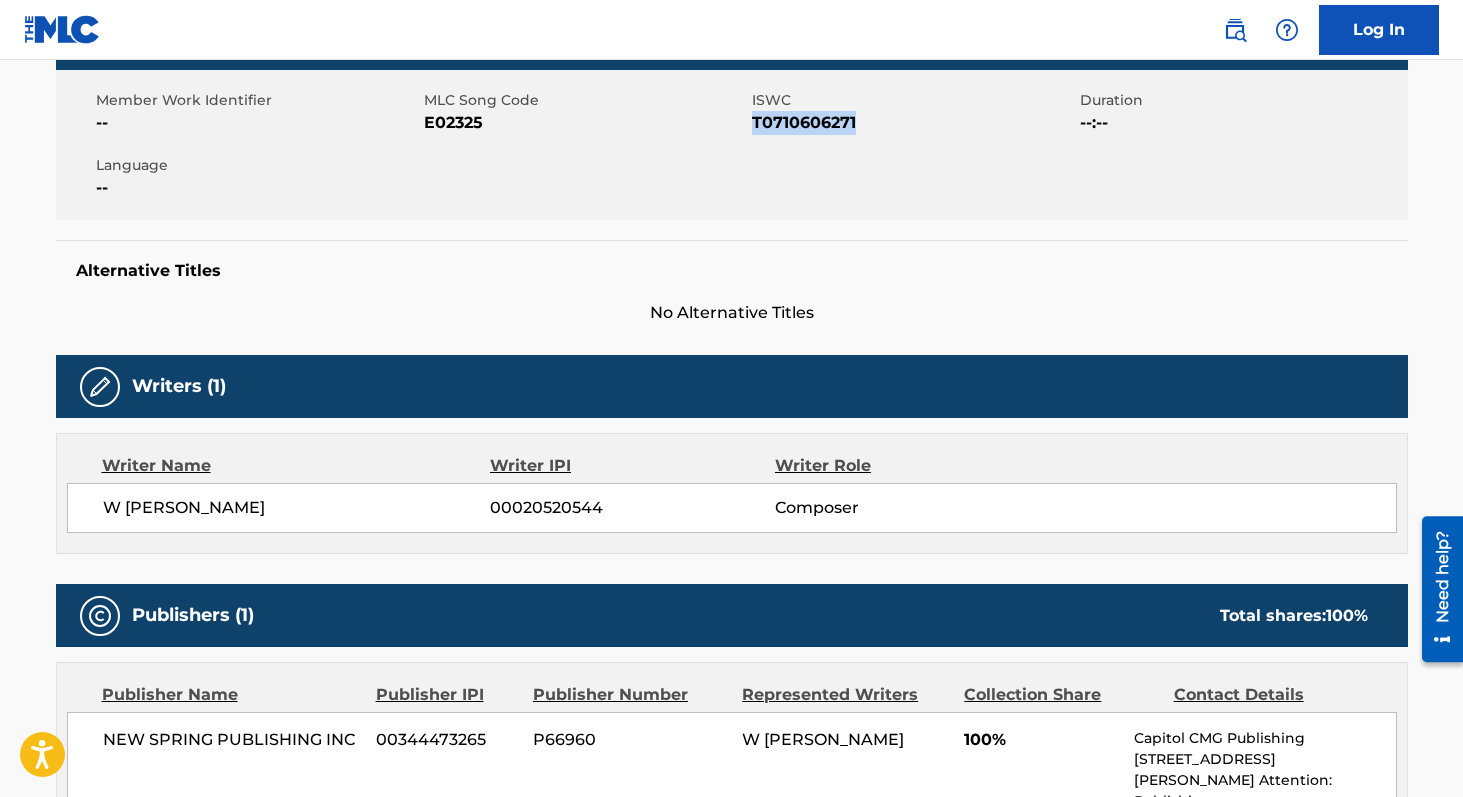 copy on "T0710606271" 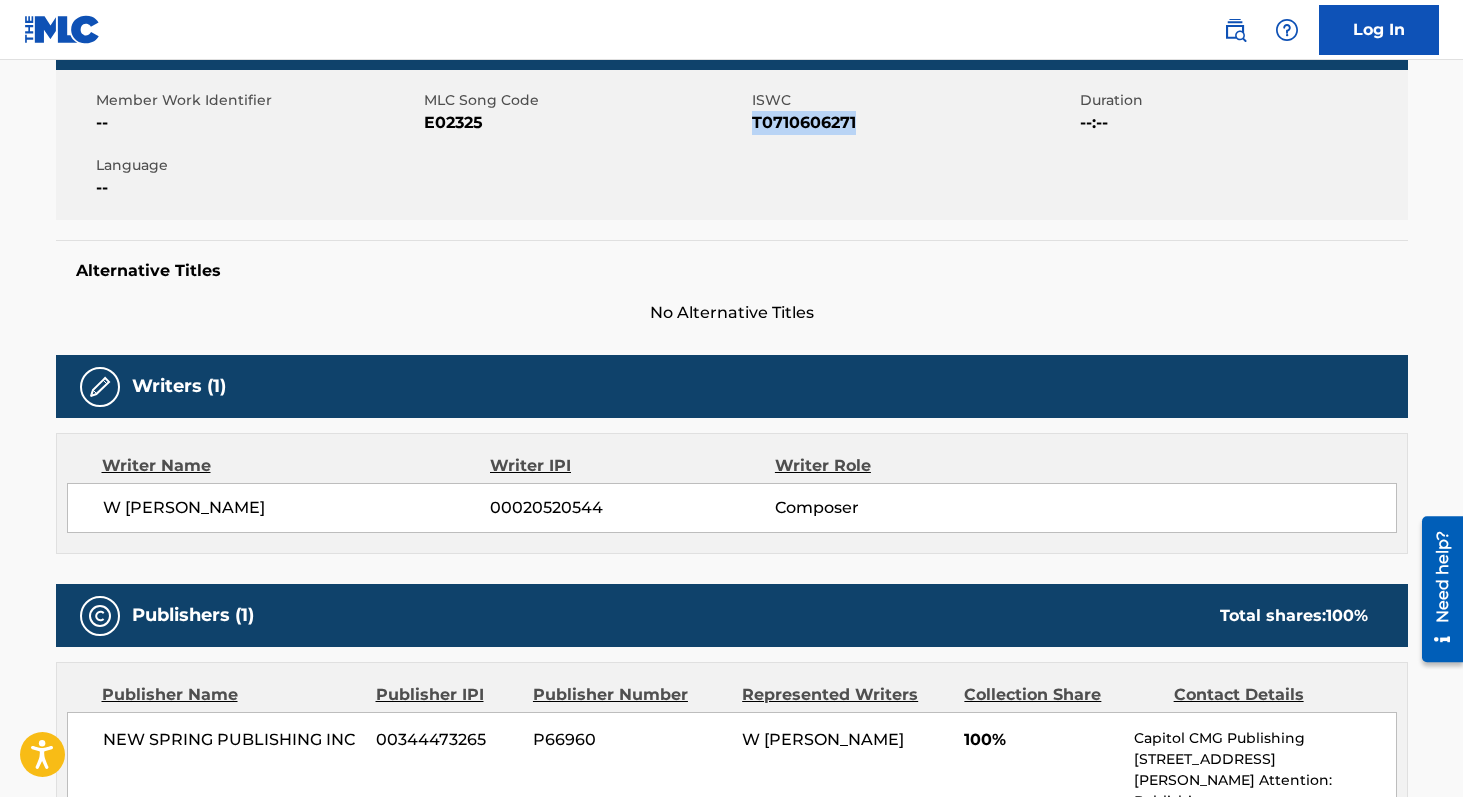click on "00020520544" at bounding box center (632, 508) 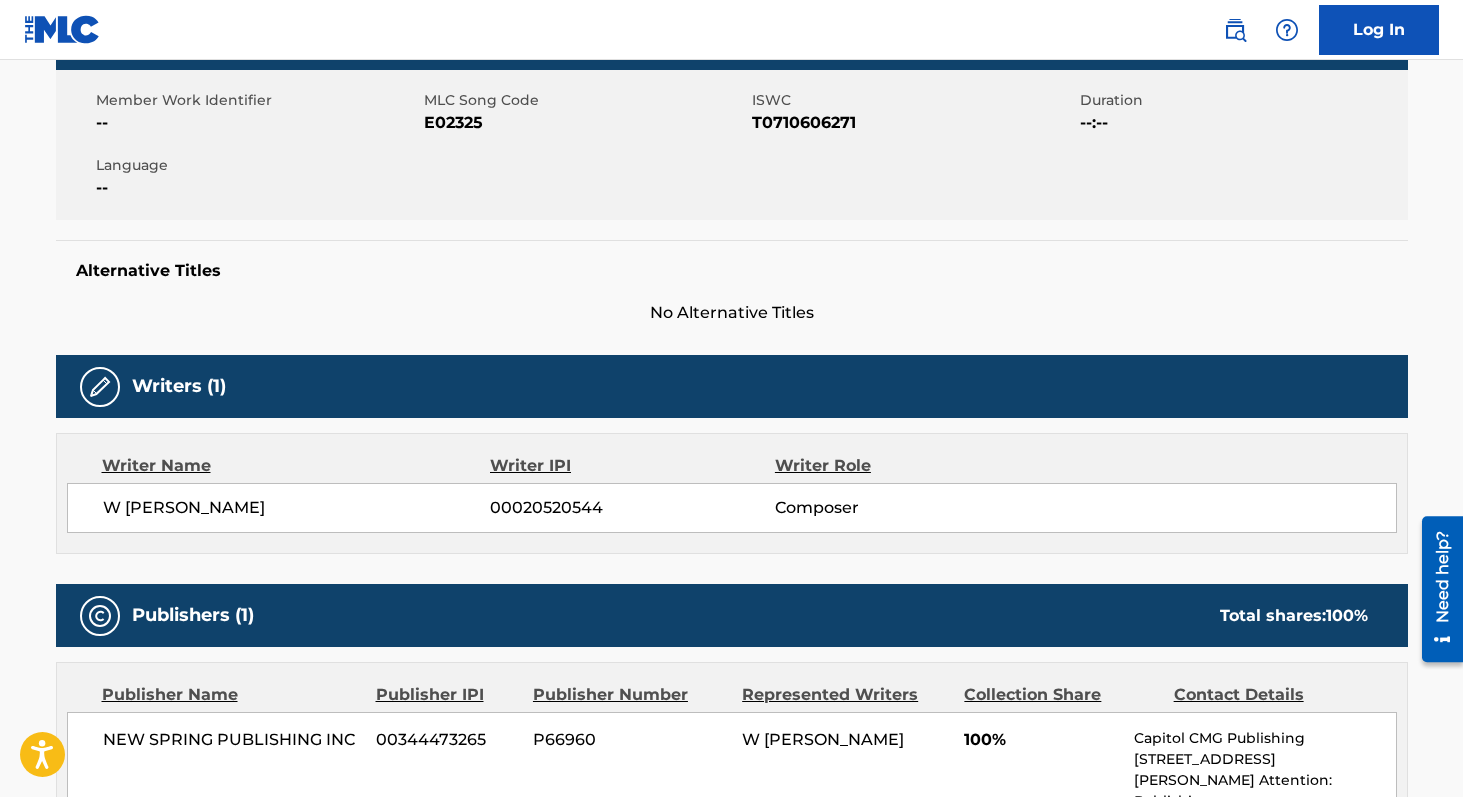 click on "00020520544" at bounding box center [632, 508] 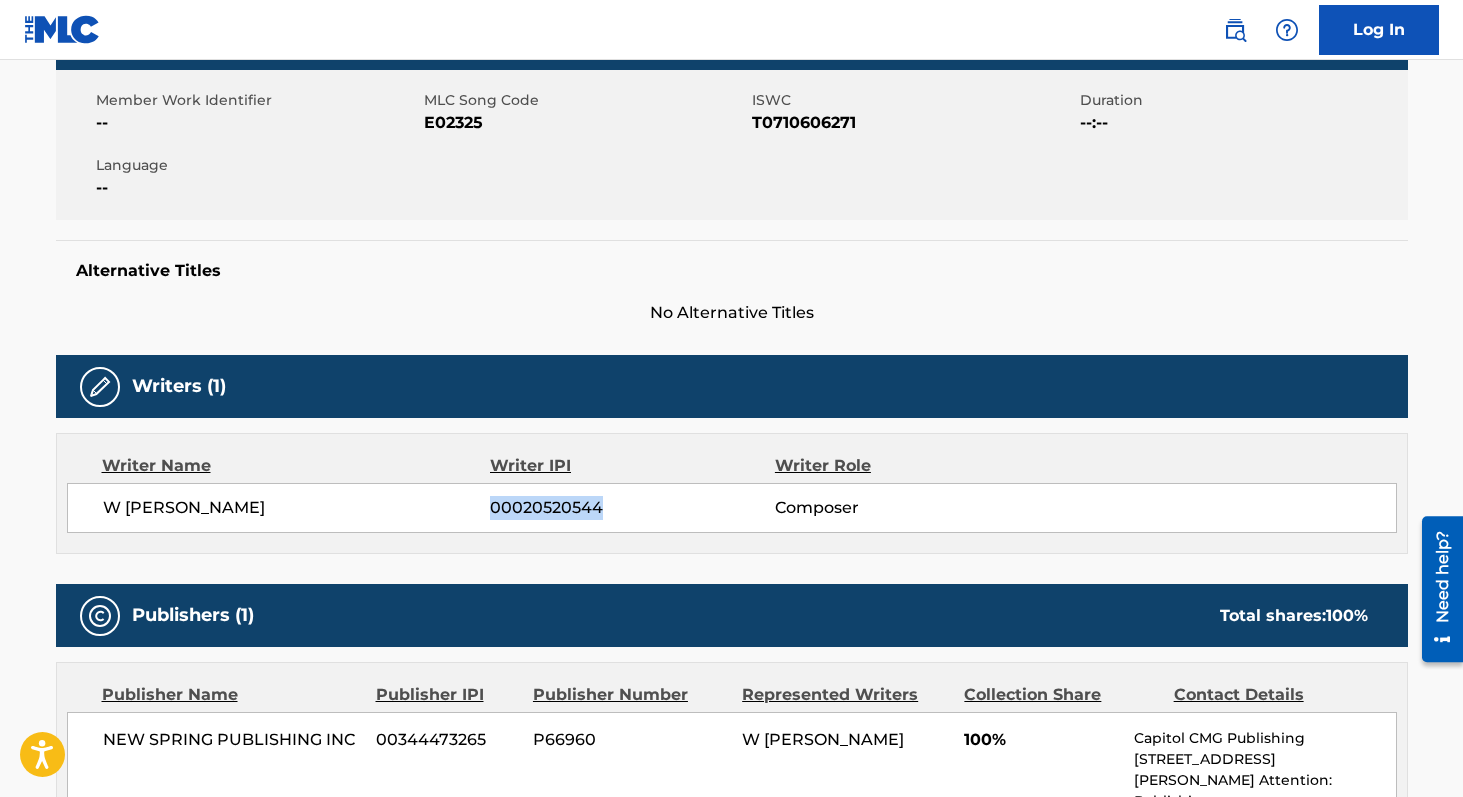 copy on "00020520544" 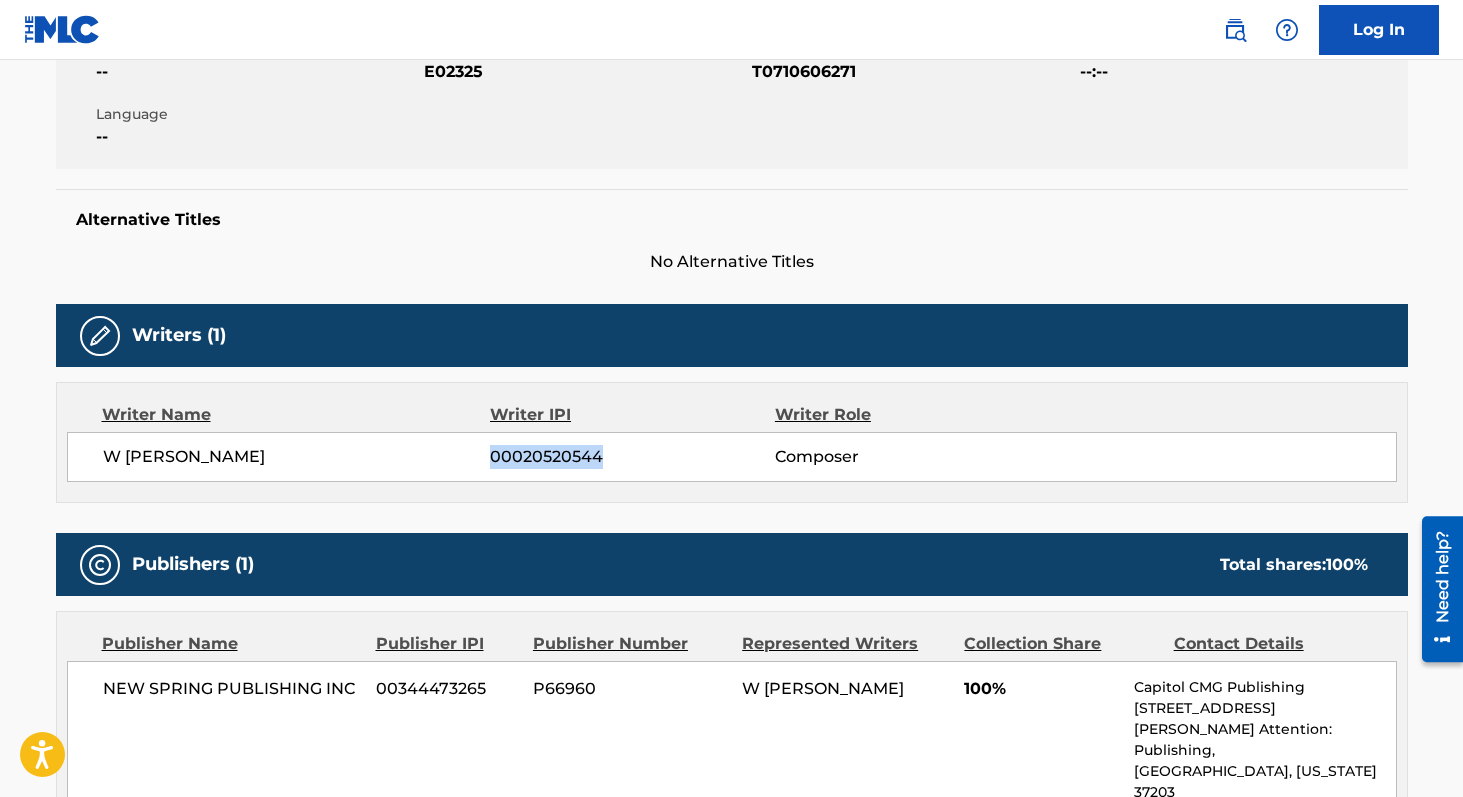scroll, scrollTop: 0, scrollLeft: 0, axis: both 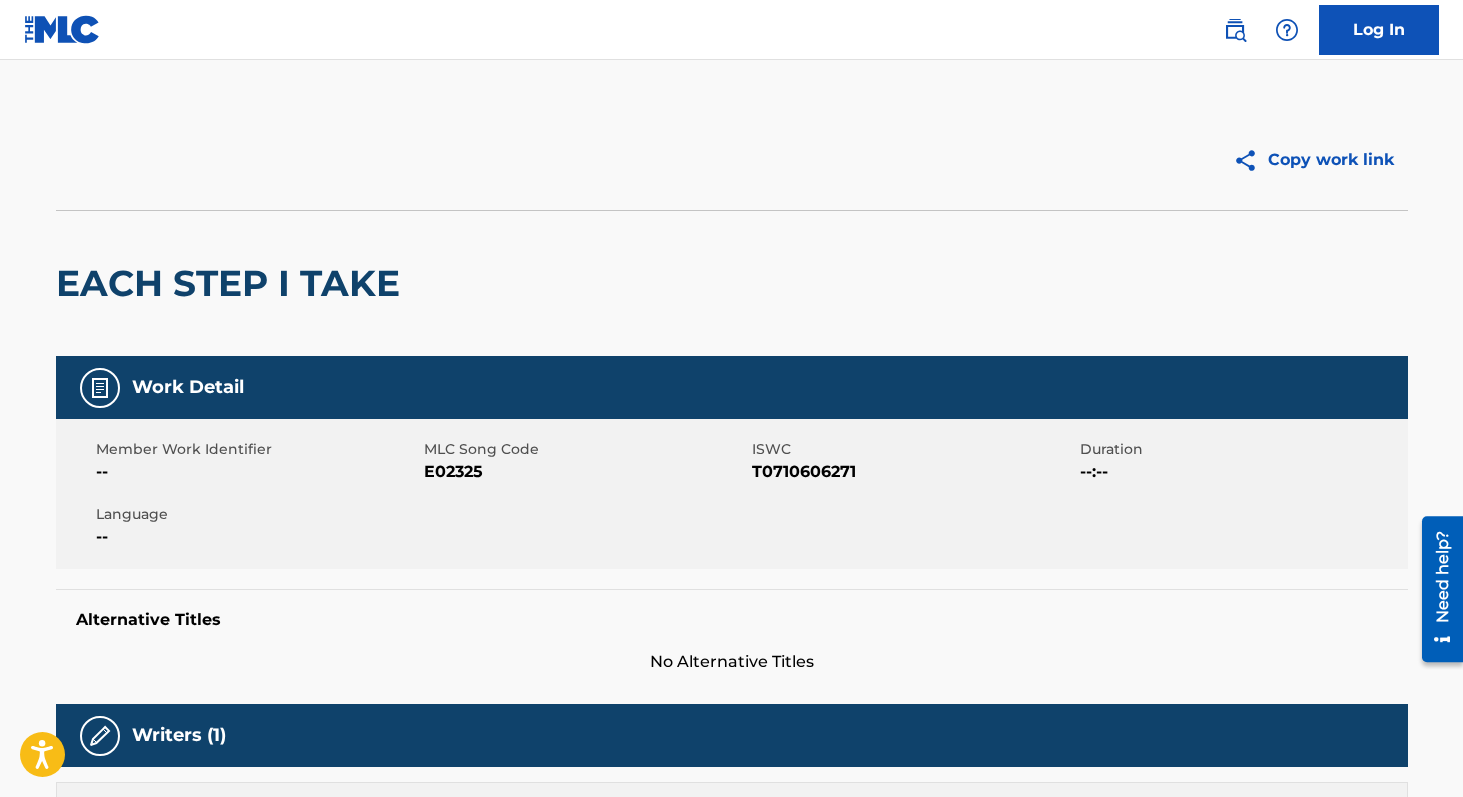 click on "E02325" at bounding box center (585, 472) 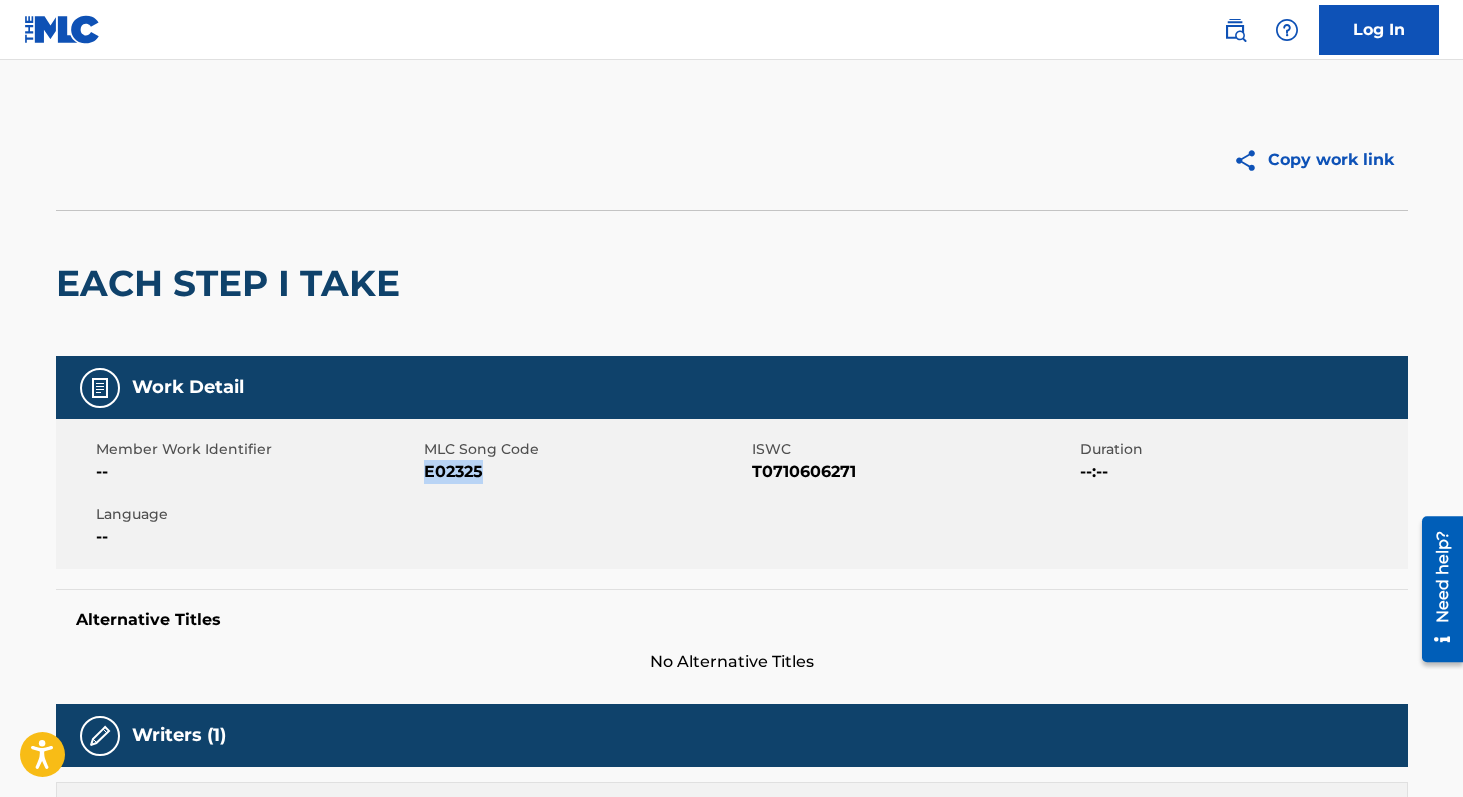 copy on "E02325" 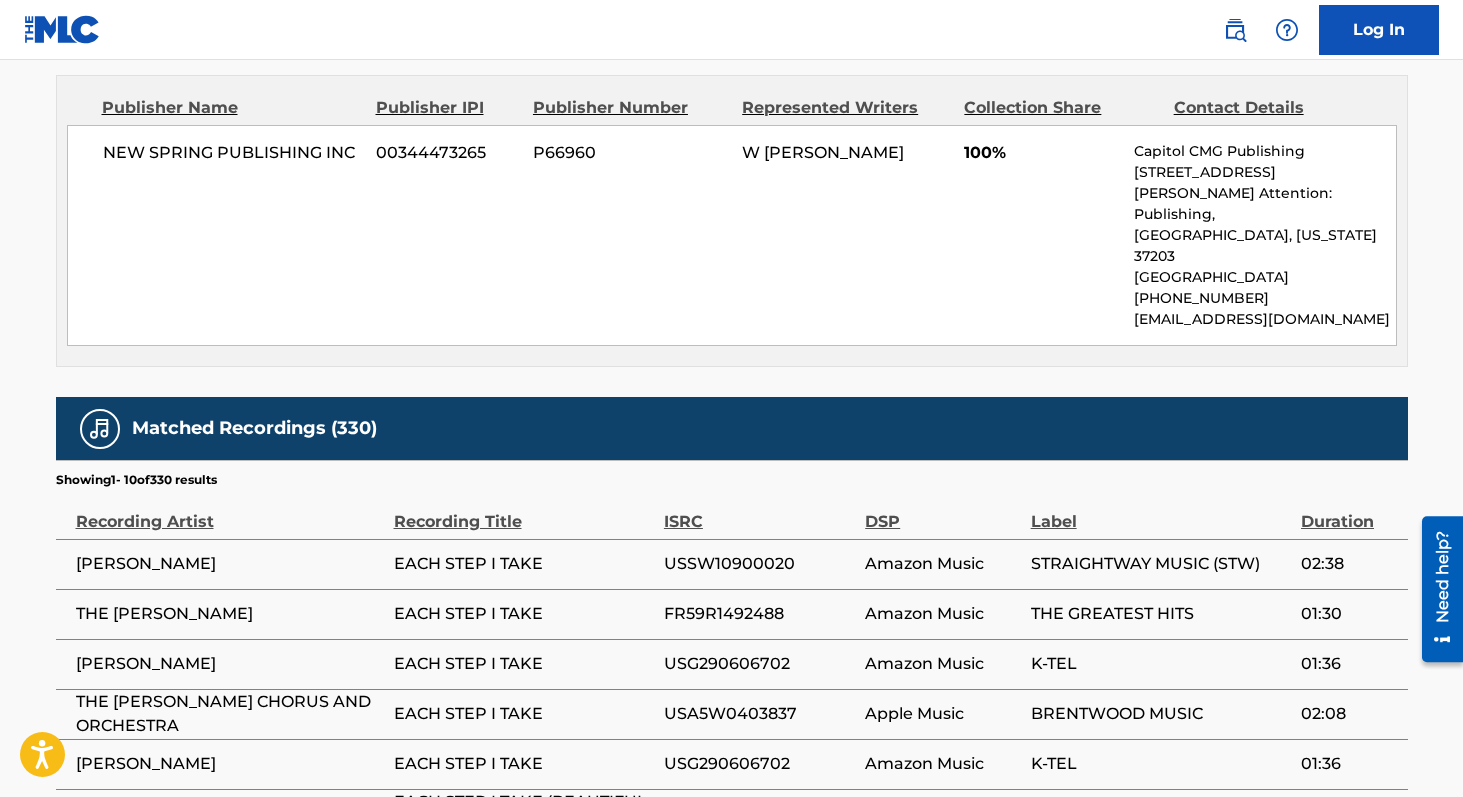 scroll, scrollTop: 935, scrollLeft: 0, axis: vertical 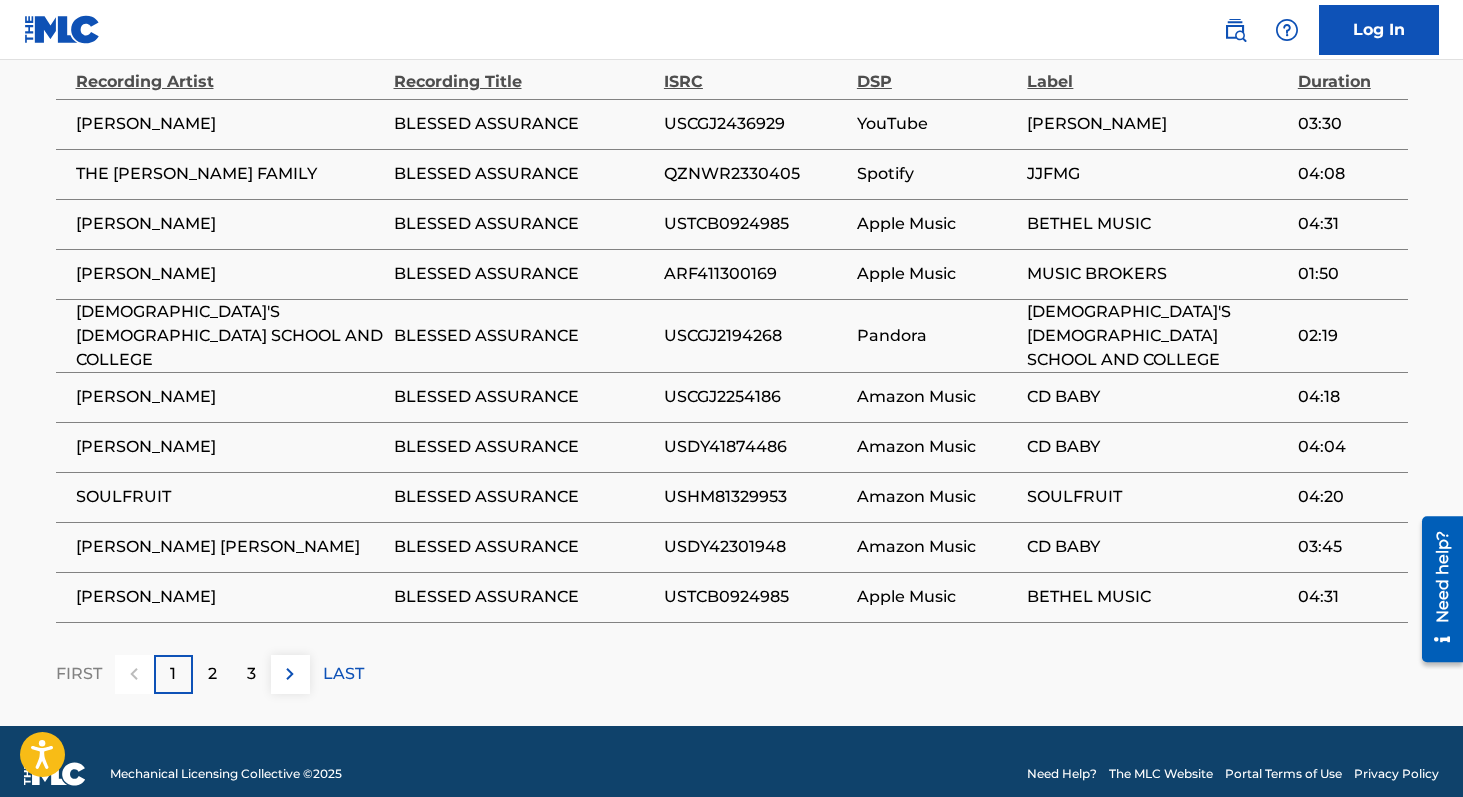 click on "2" at bounding box center [212, 674] 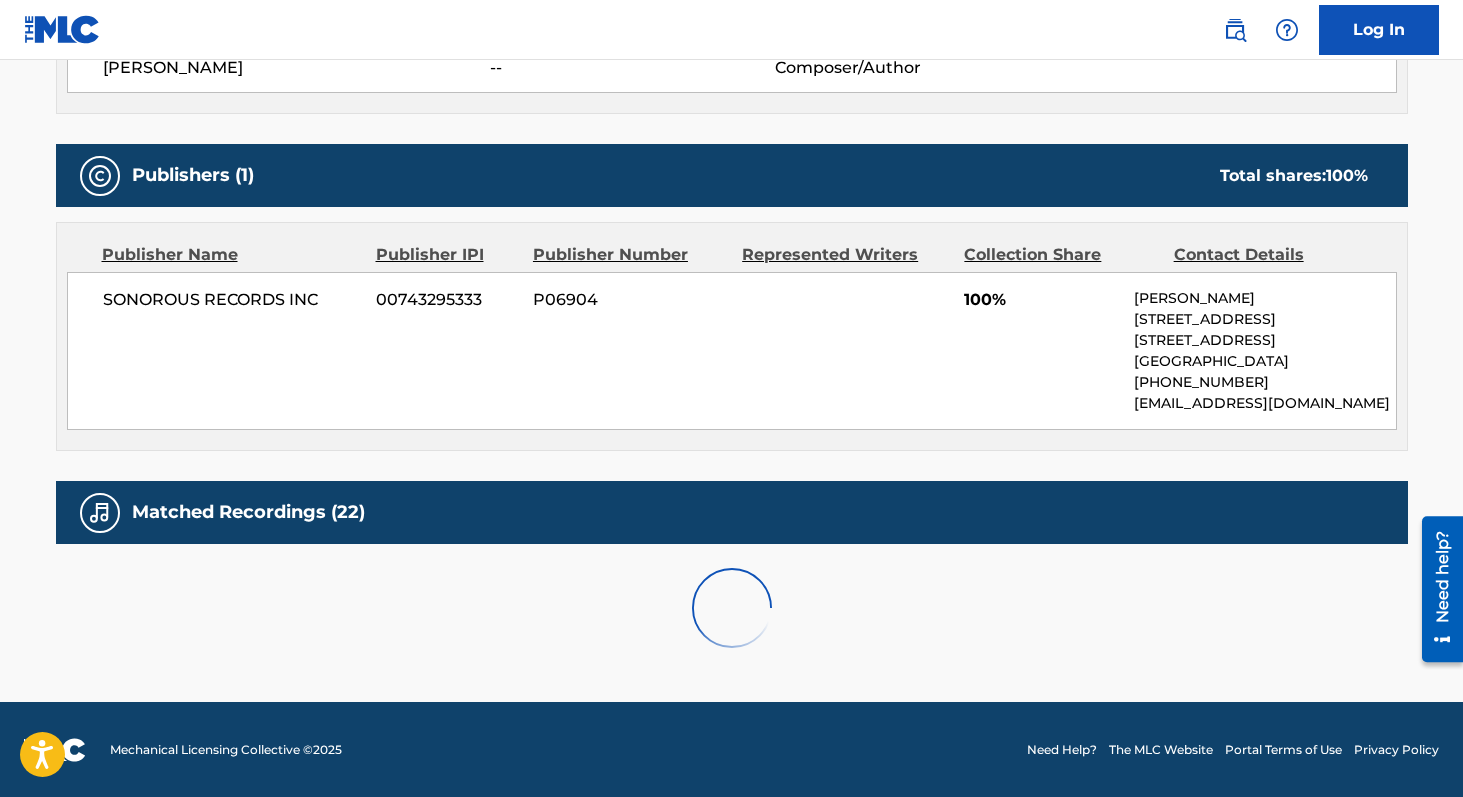 scroll, scrollTop: 1313, scrollLeft: 0, axis: vertical 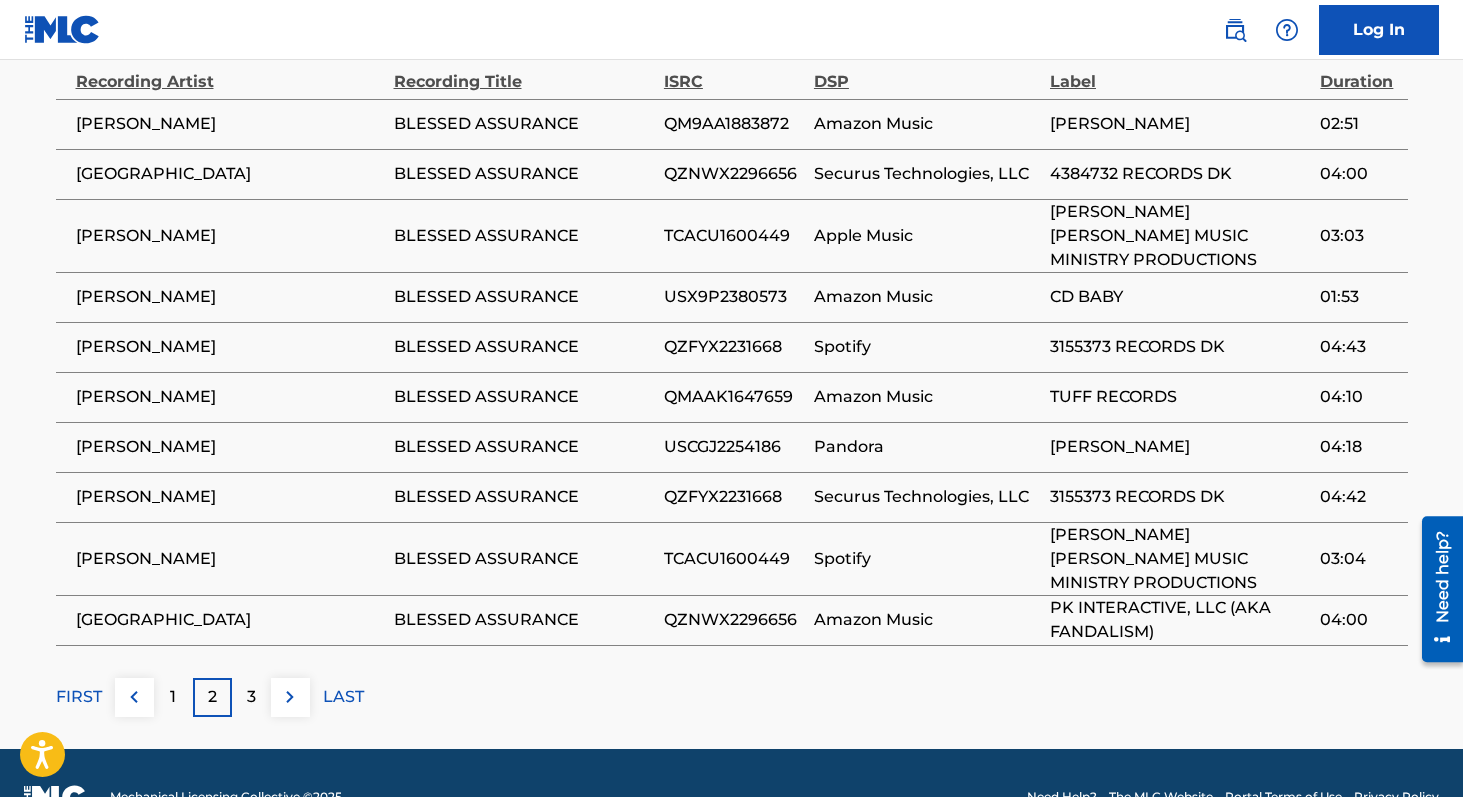 click on "3" at bounding box center (251, 697) 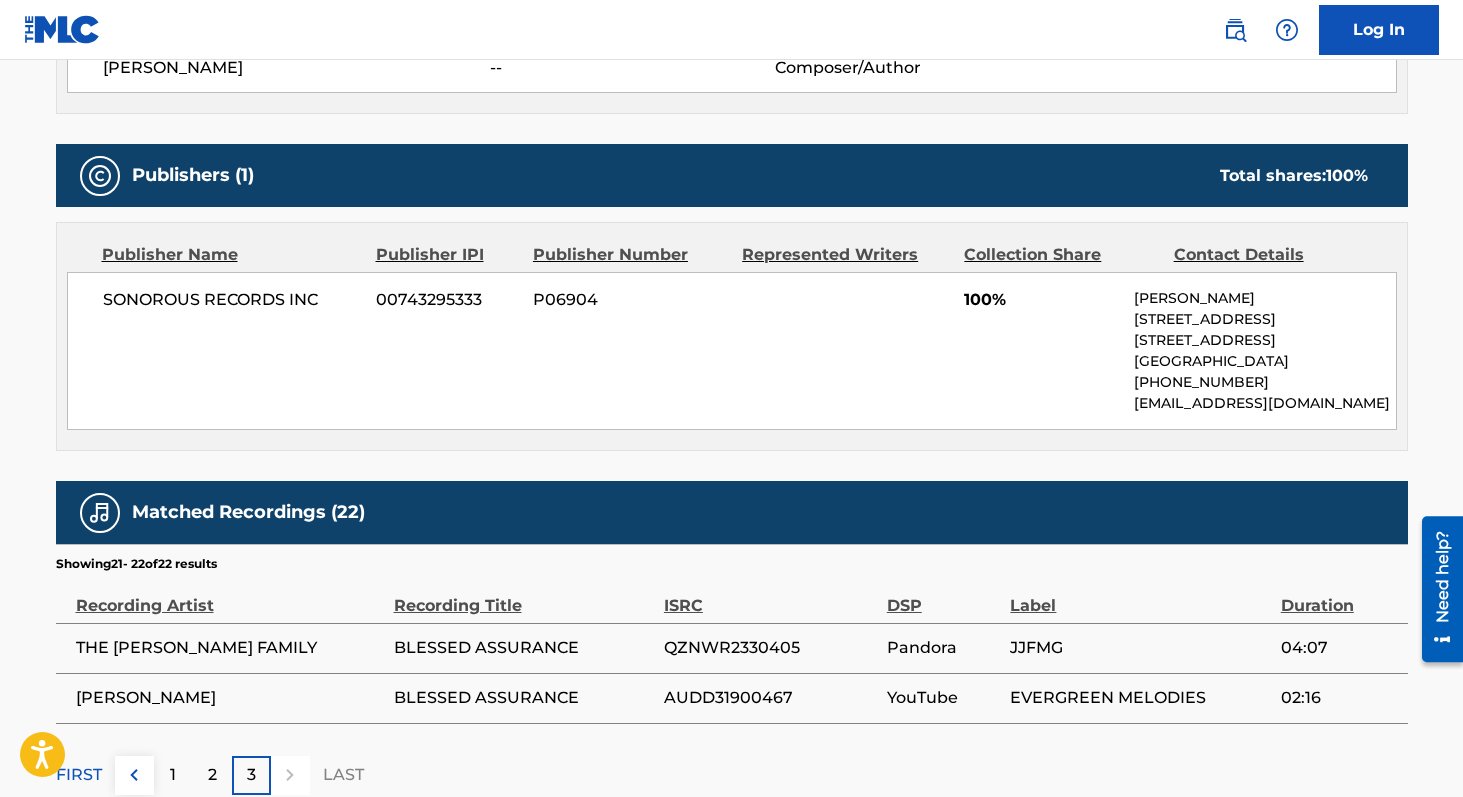scroll, scrollTop: 913, scrollLeft: 0, axis: vertical 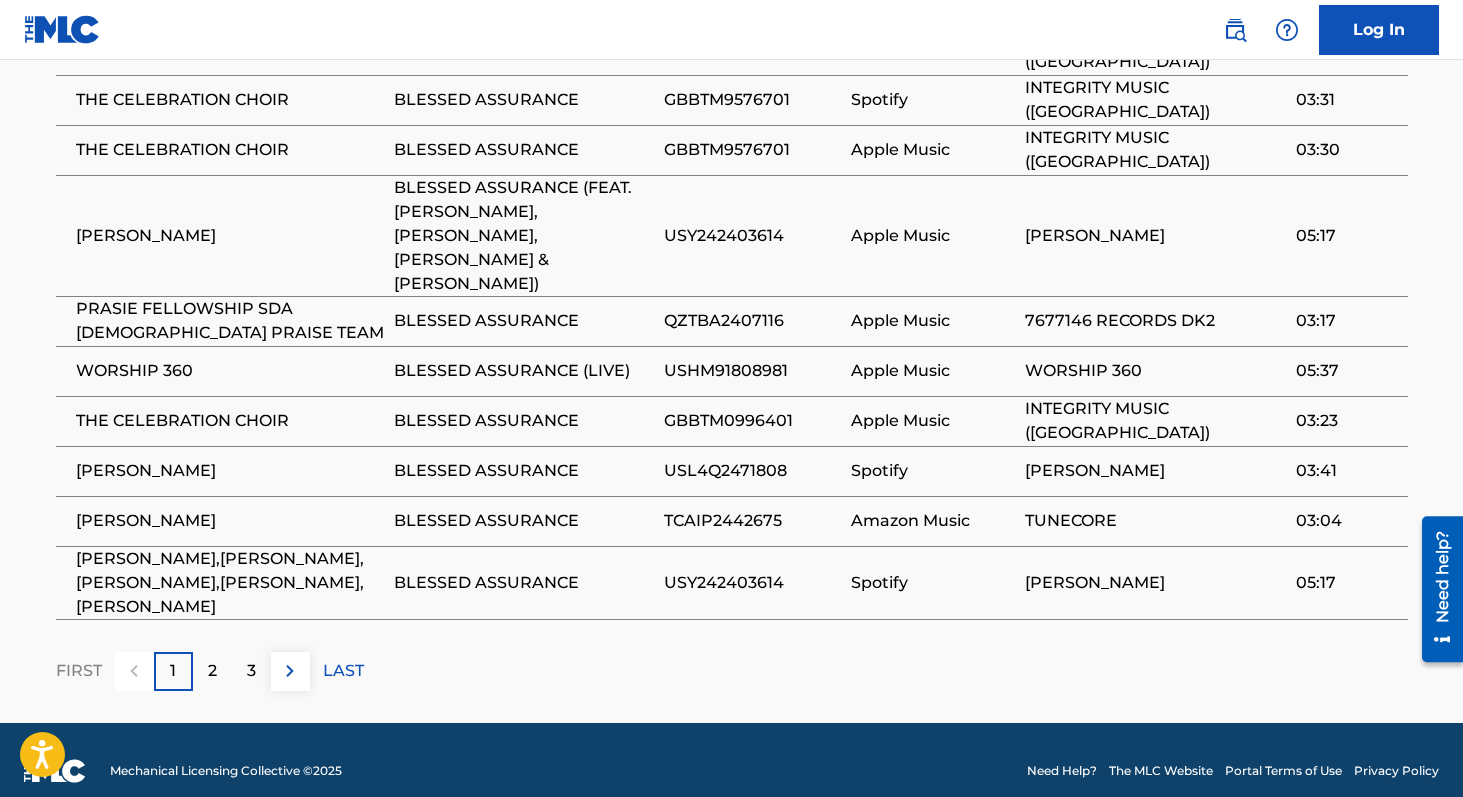 click on "2" at bounding box center (212, 671) 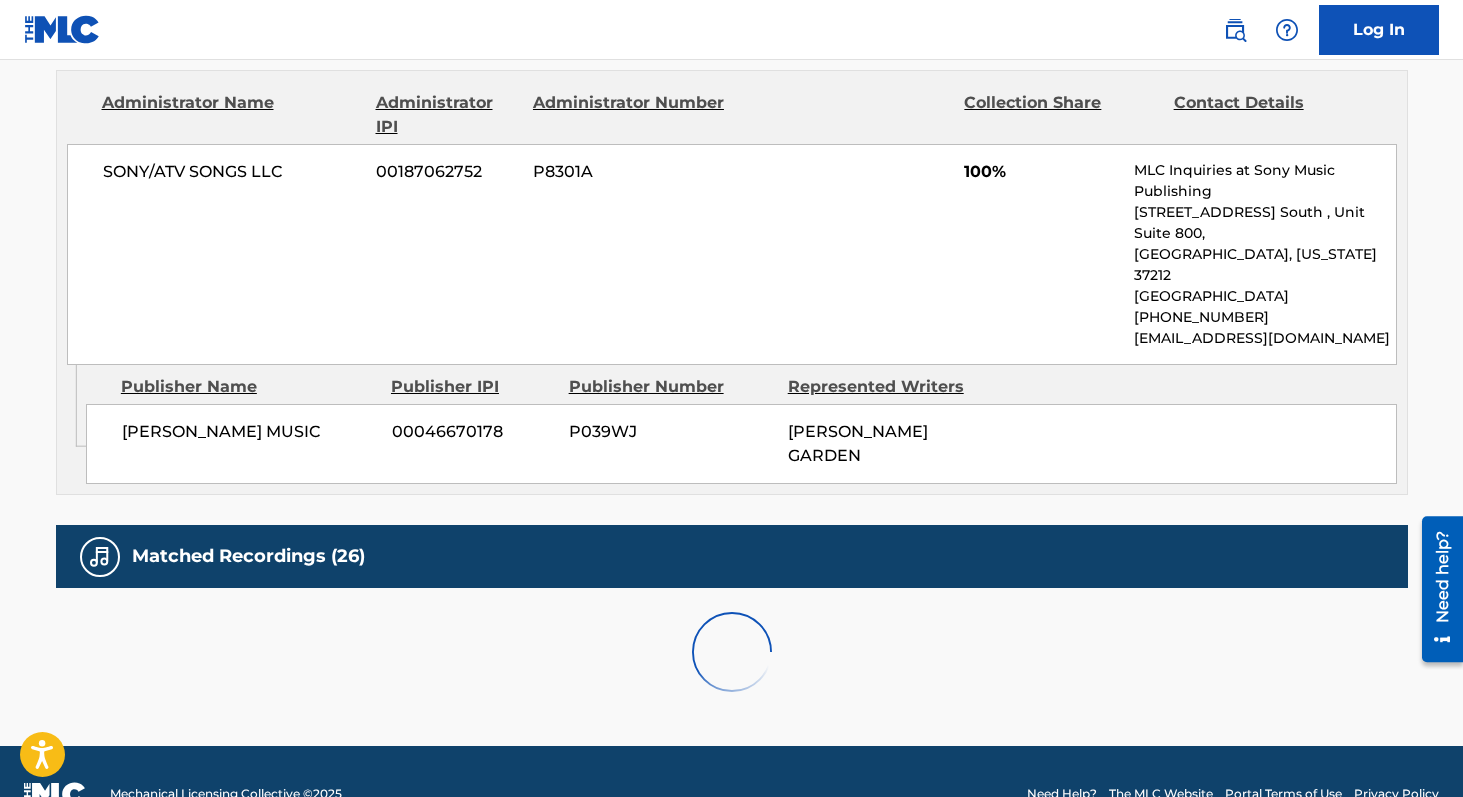 scroll, scrollTop: 1509, scrollLeft: 0, axis: vertical 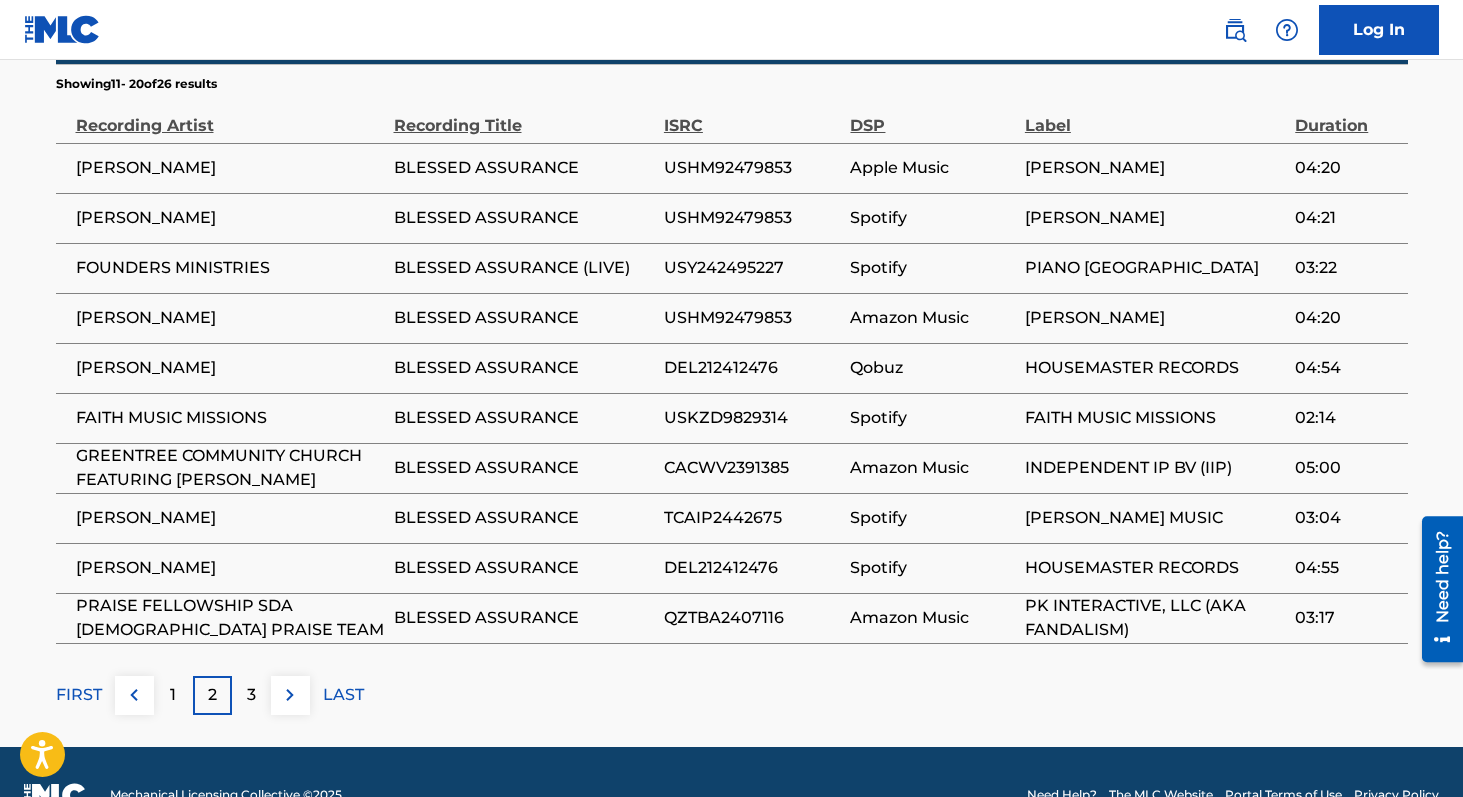 click on "3" at bounding box center (251, 695) 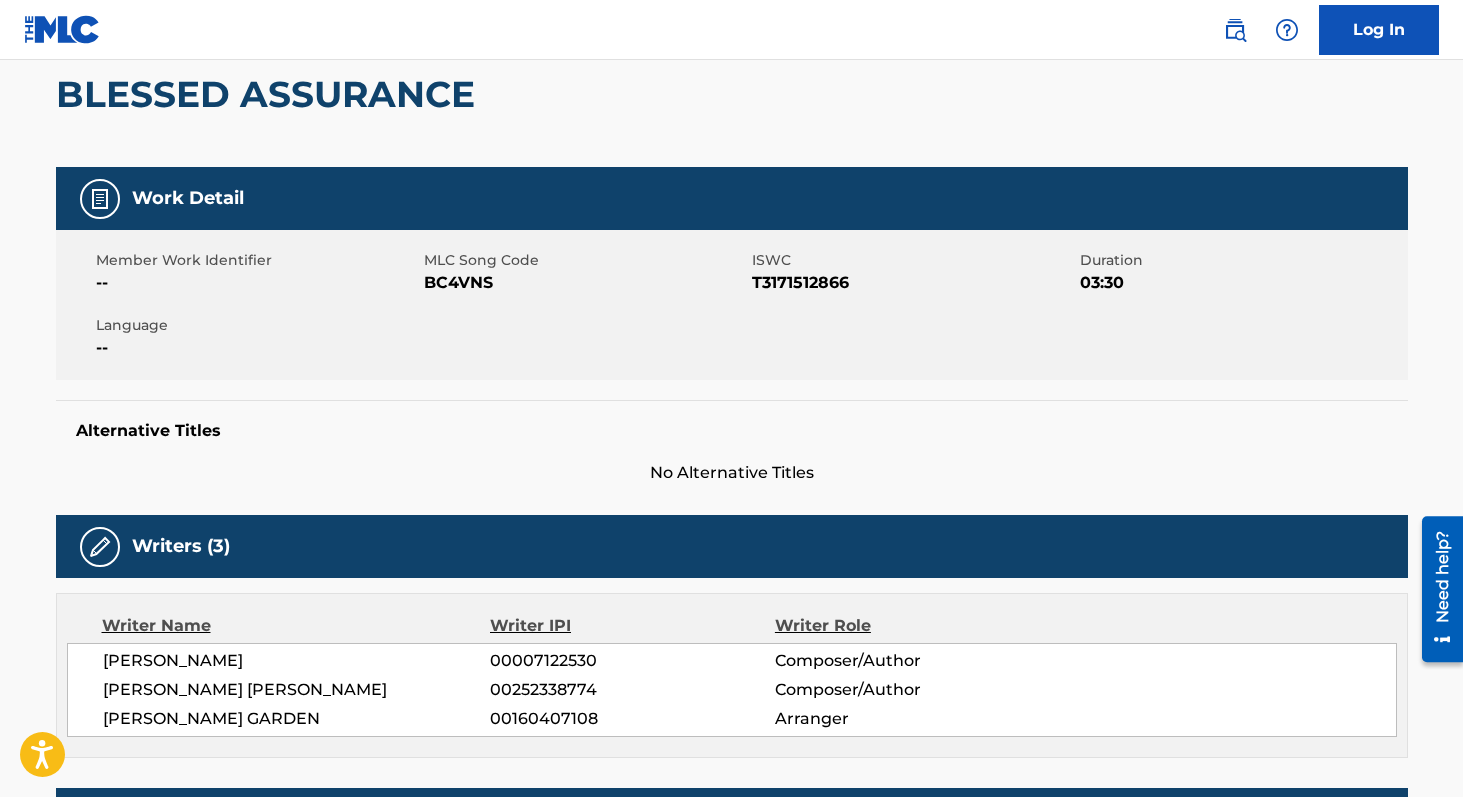 scroll, scrollTop: 187, scrollLeft: 0, axis: vertical 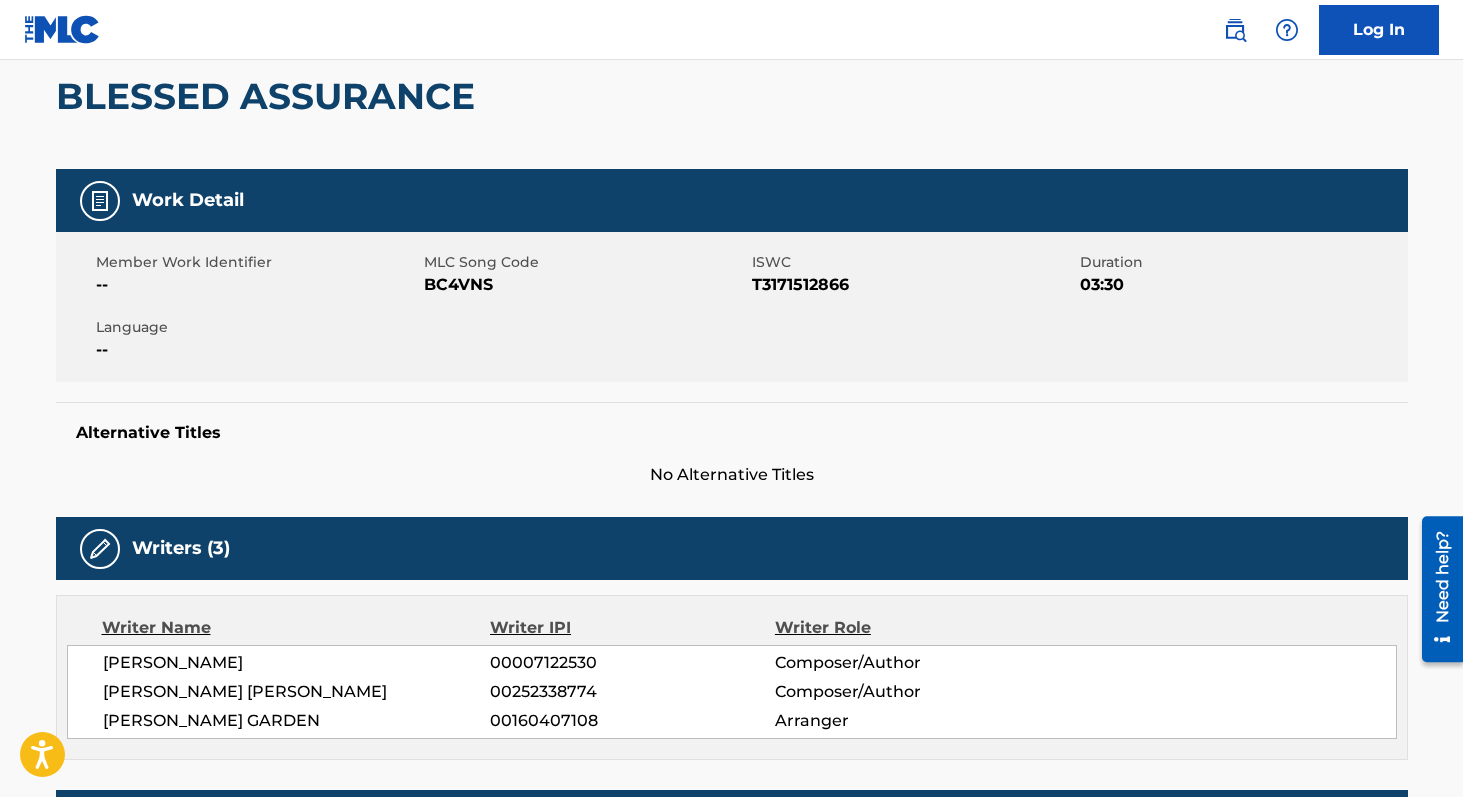 click on "T3171512866" at bounding box center (913, 285) 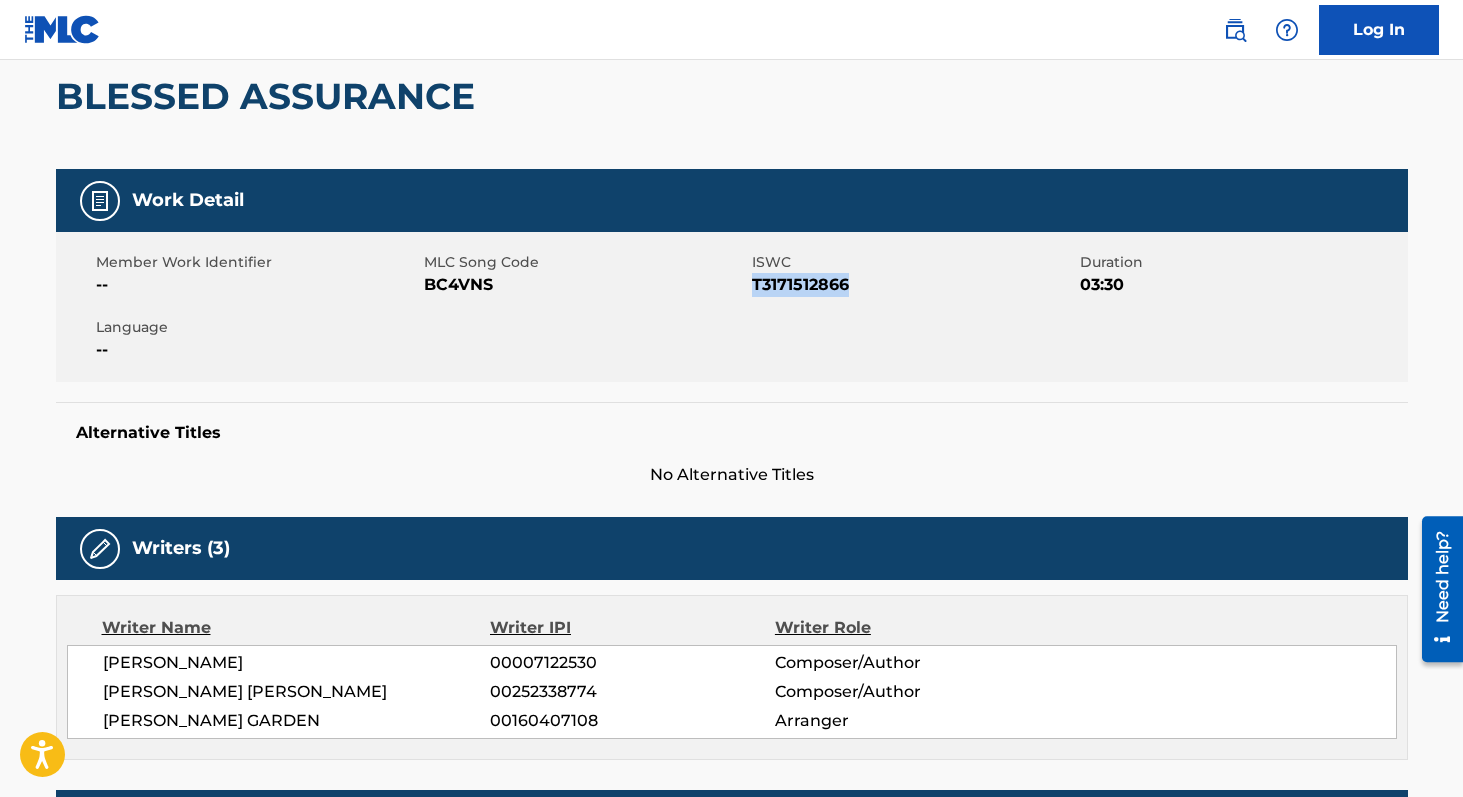 copy on "T3171512866" 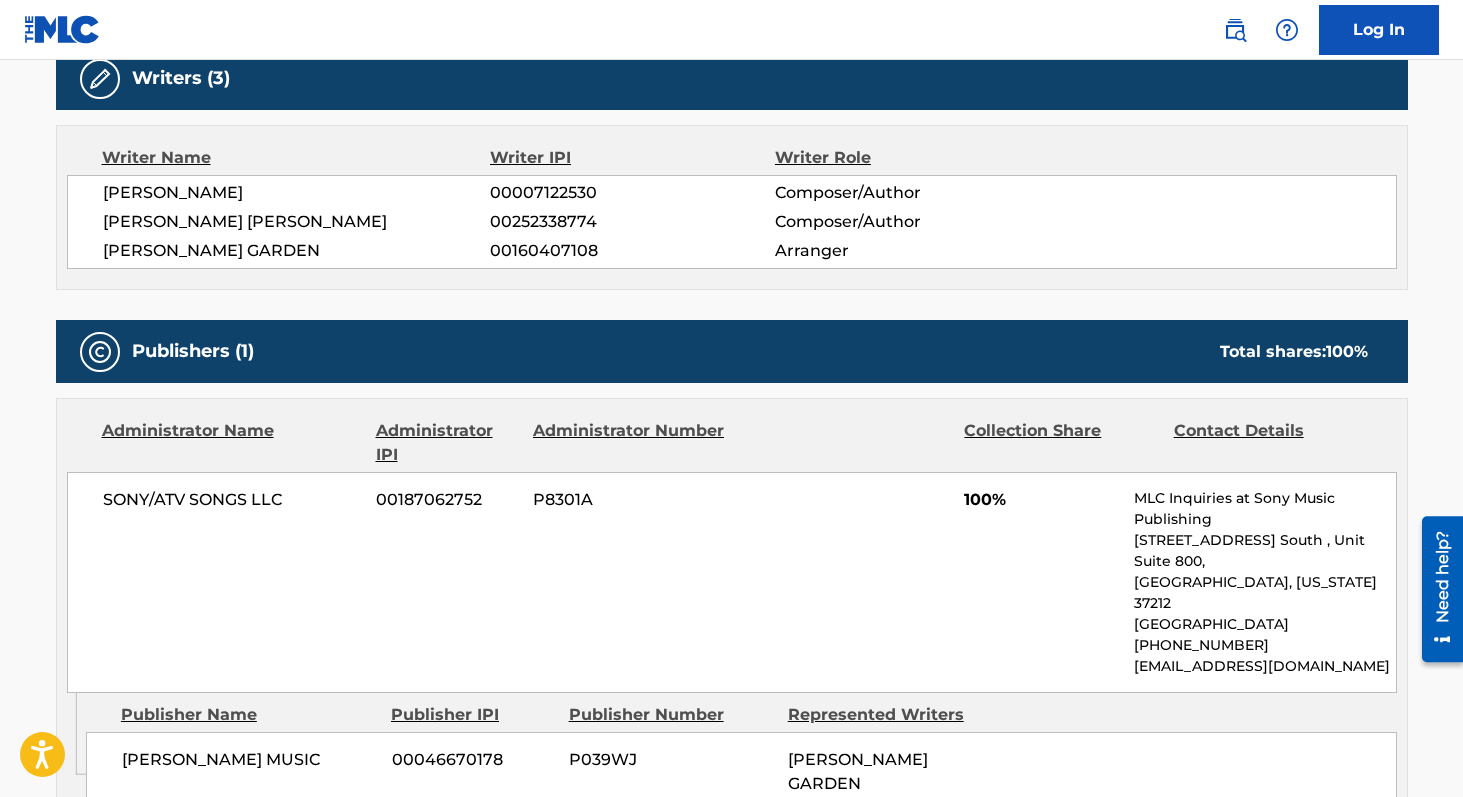 scroll, scrollTop: 679, scrollLeft: 0, axis: vertical 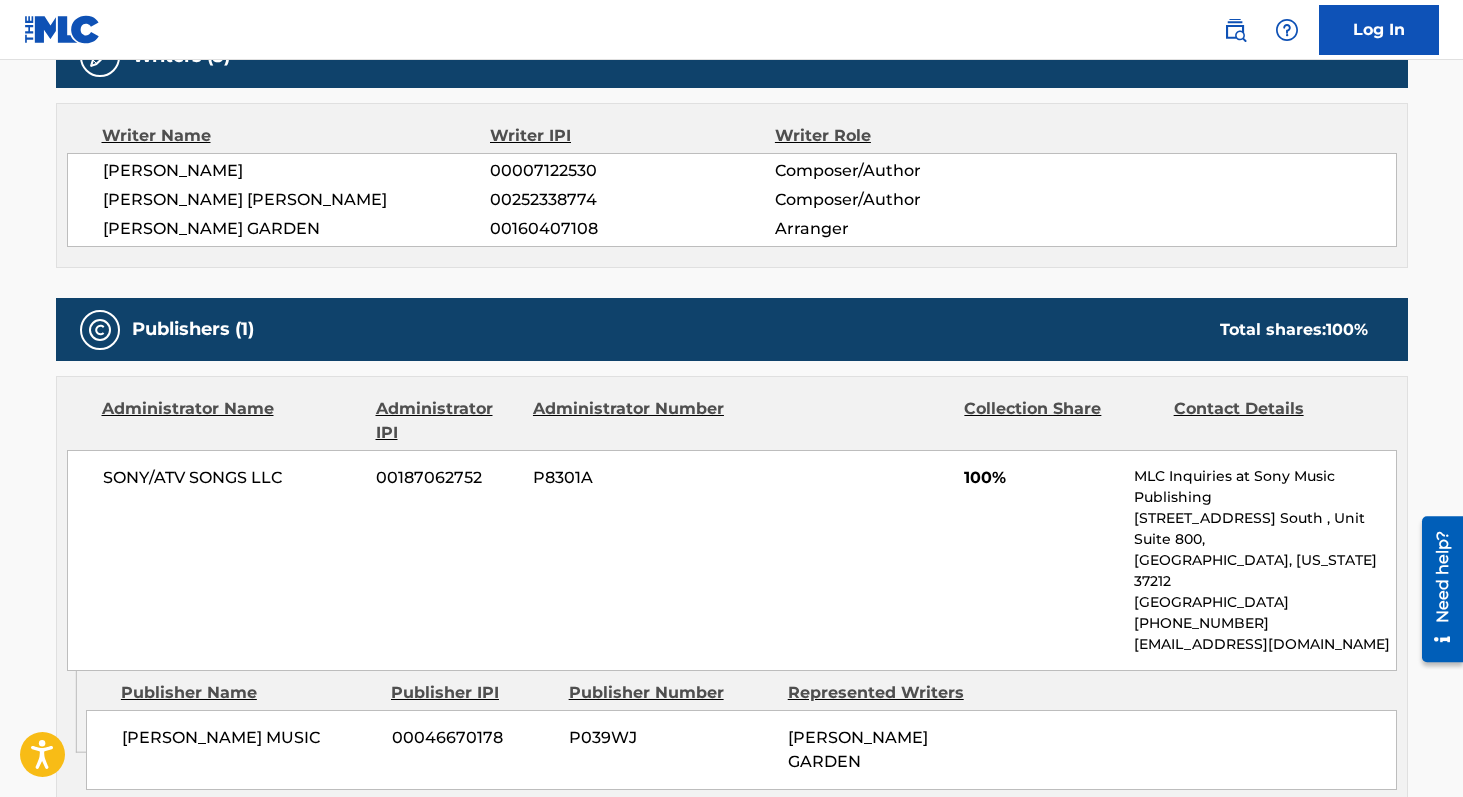click on "00007122530" at bounding box center (632, 171) 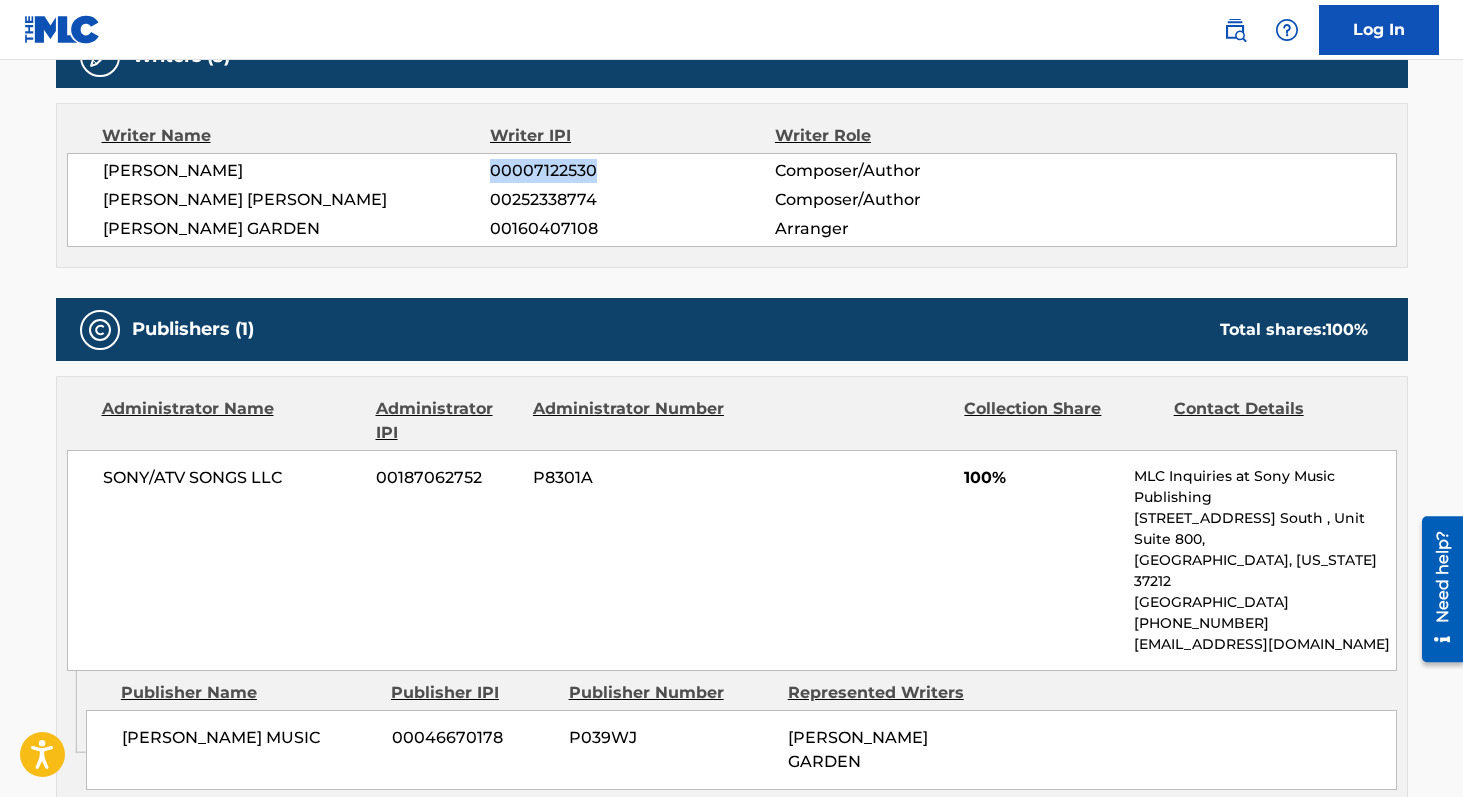 click on "00007122530" at bounding box center (632, 171) 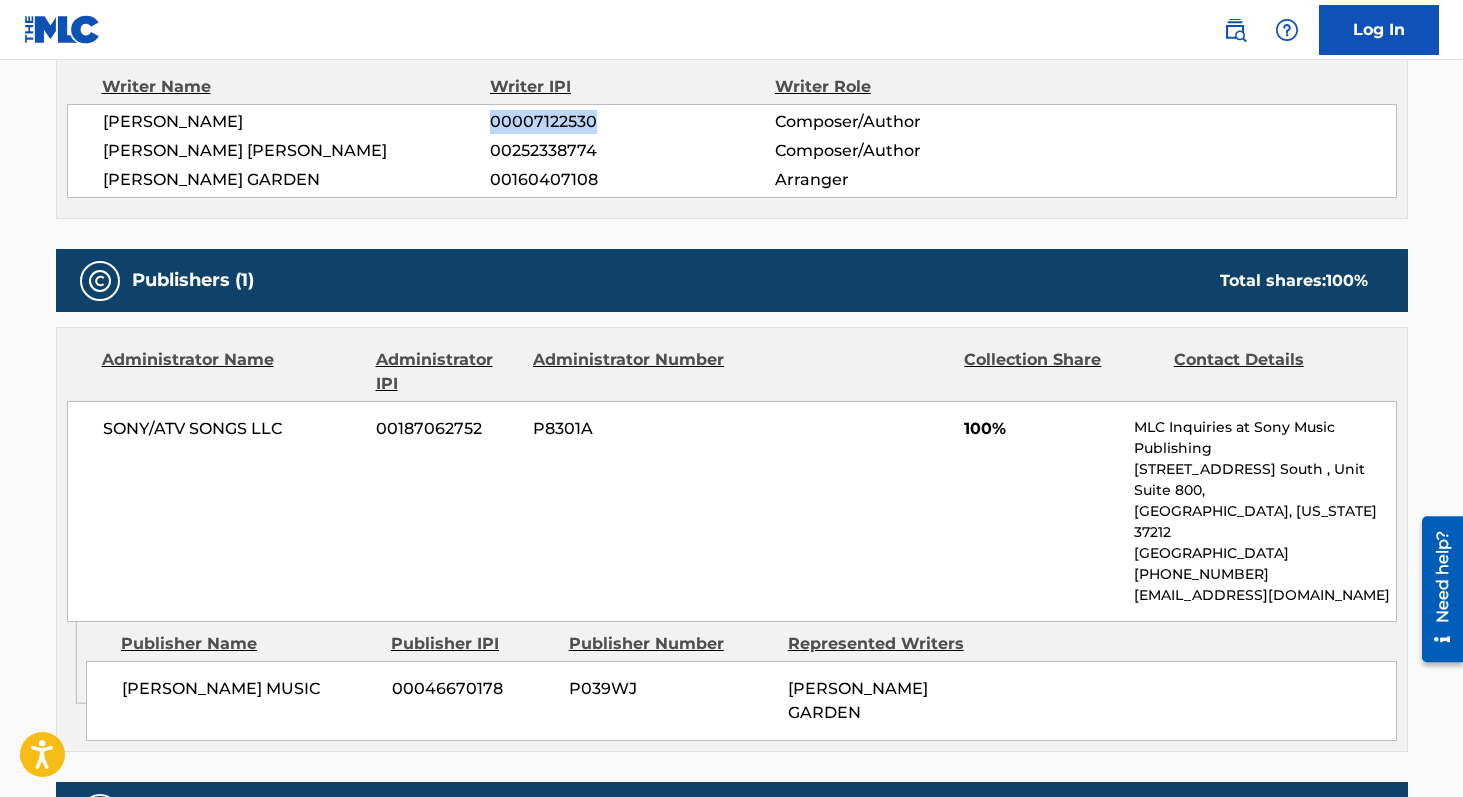 scroll, scrollTop: 741, scrollLeft: 0, axis: vertical 